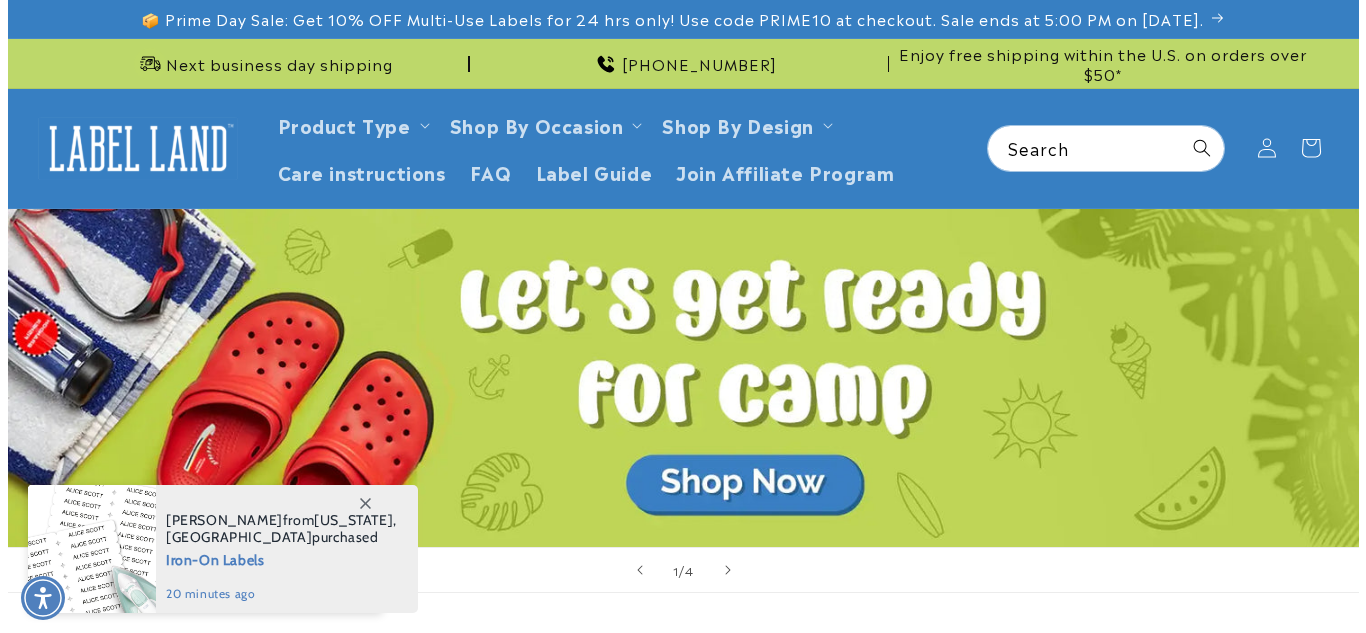 scroll, scrollTop: 0, scrollLeft: 0, axis: both 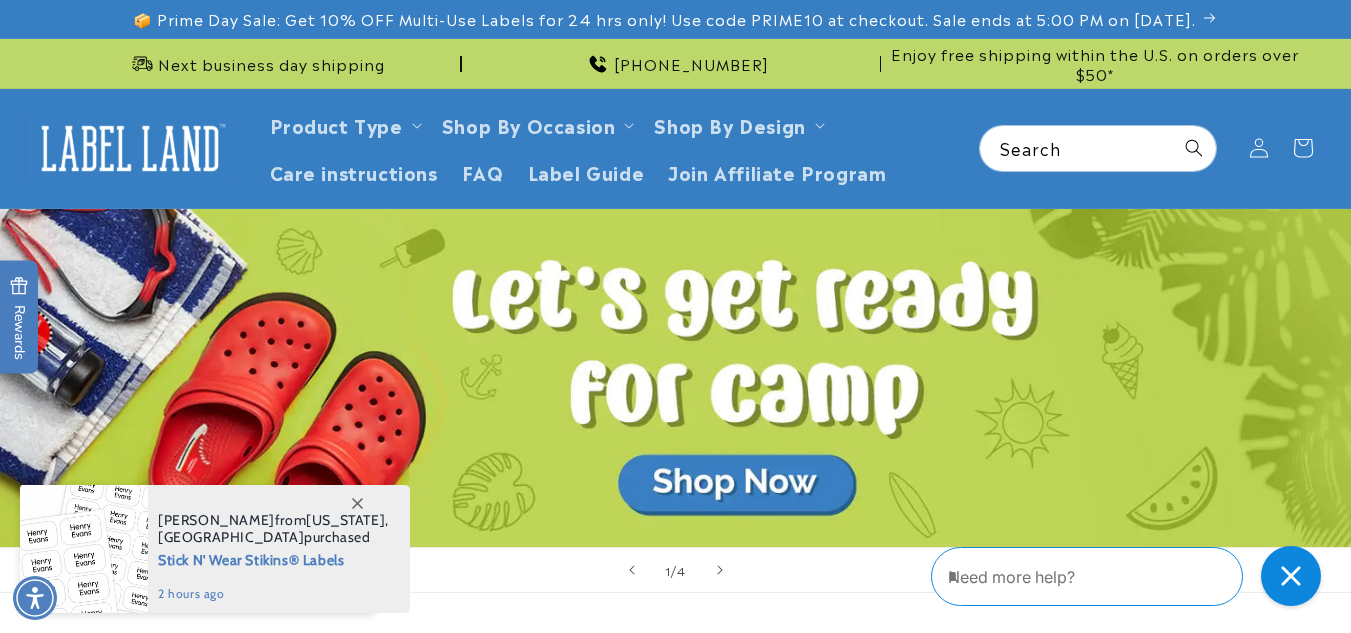 click 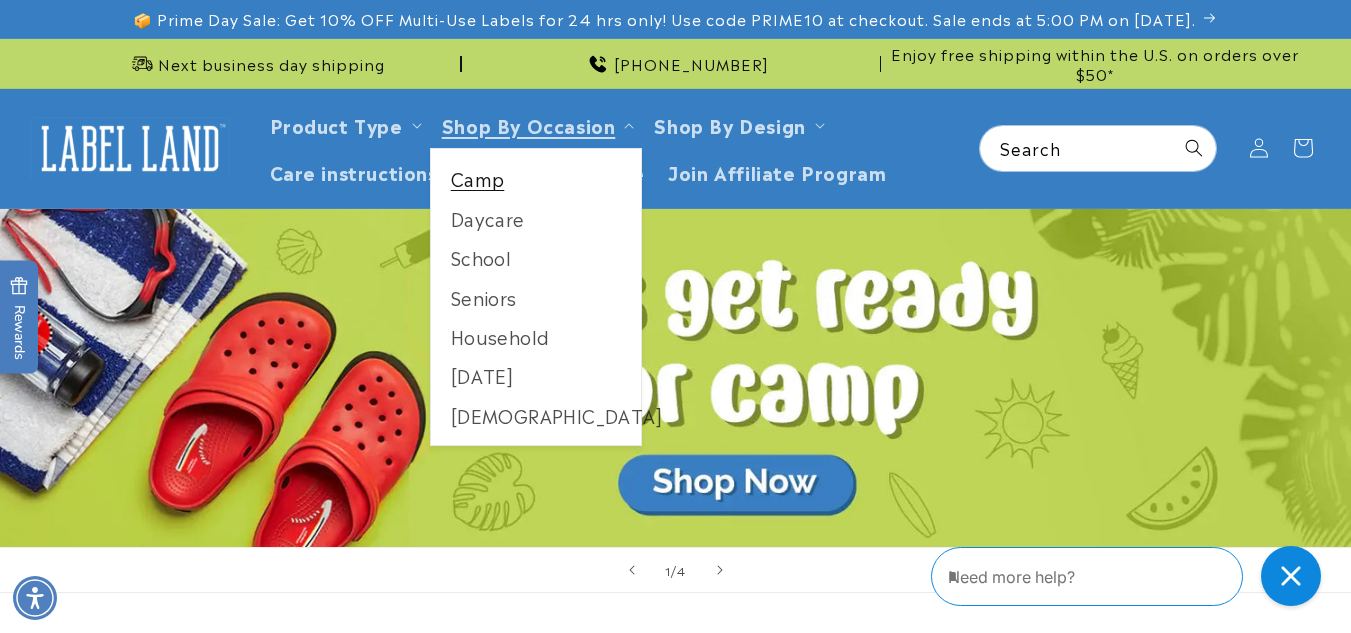 click on "Camp" at bounding box center (536, 178) 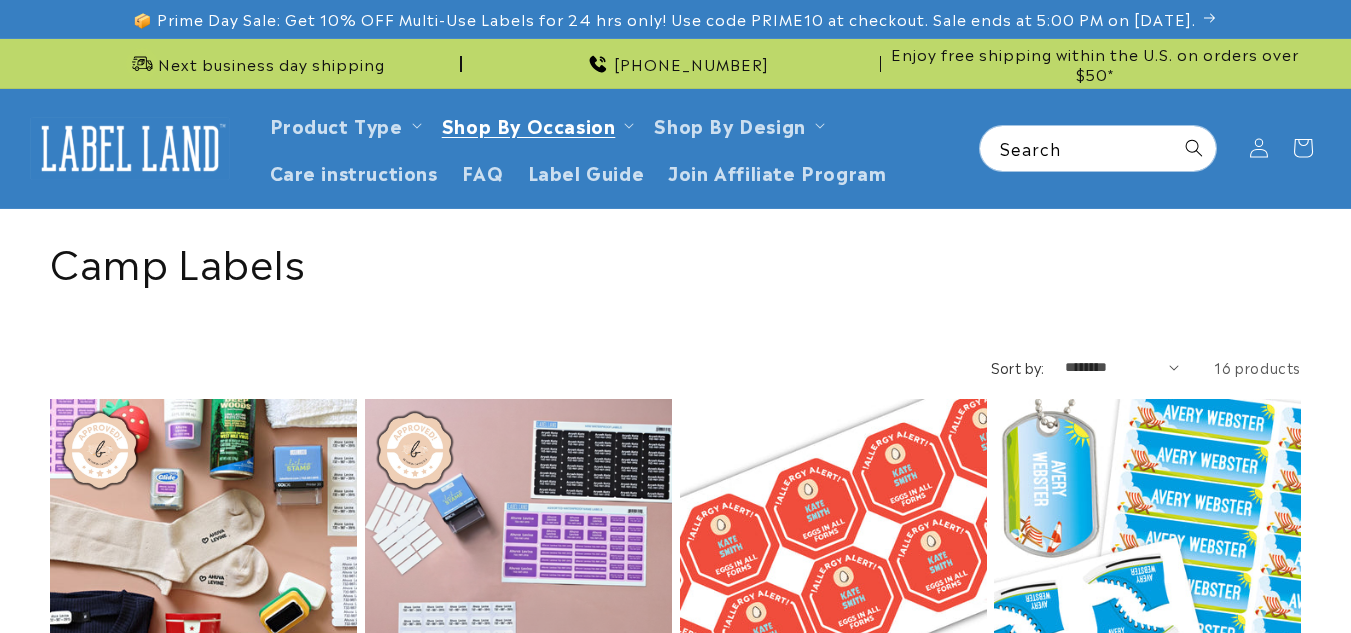 scroll, scrollTop: 0, scrollLeft: 0, axis: both 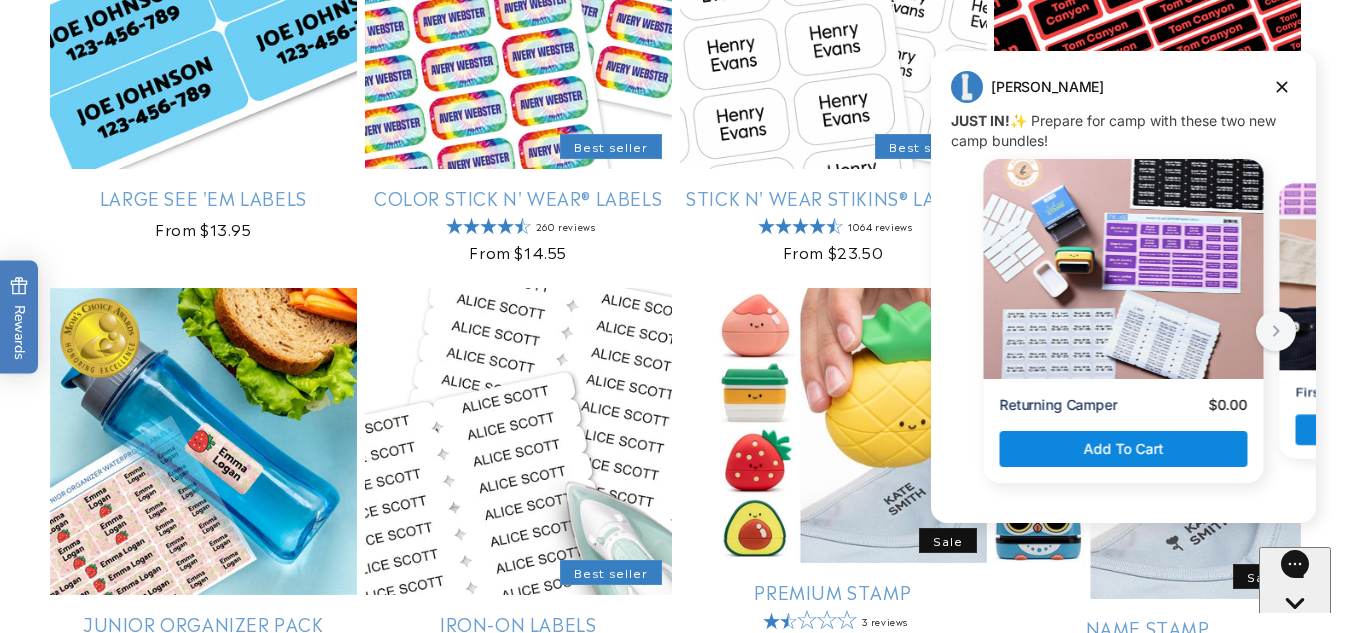 drag, startPoint x: 1356, startPoint y: 96, endPoint x: 1331, endPoint y: 291, distance: 196.59604 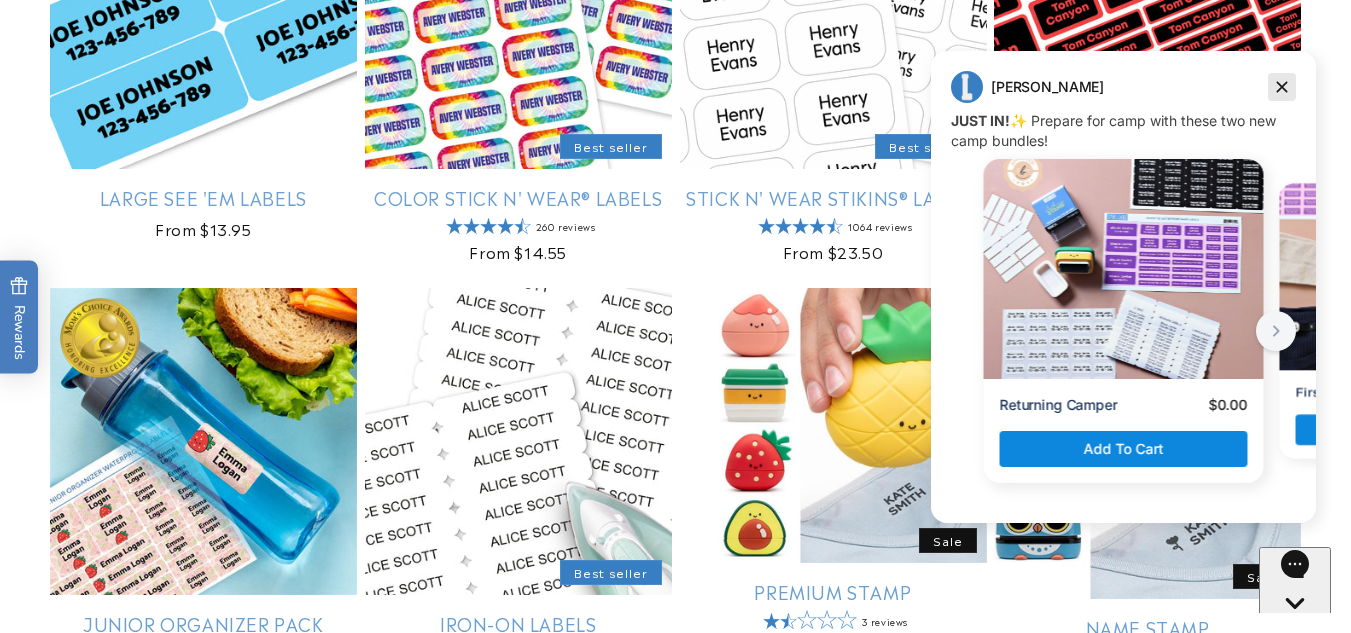 click 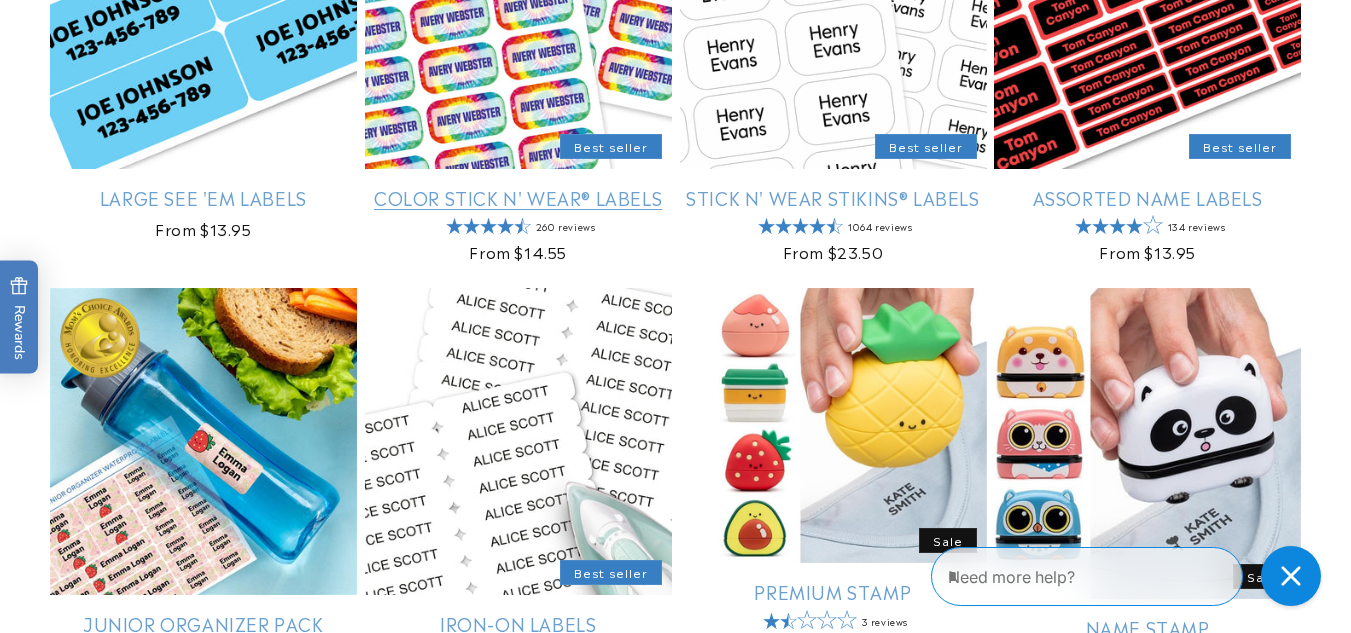click on "Color Stick N' Wear® Labels" at bounding box center [518, 197] 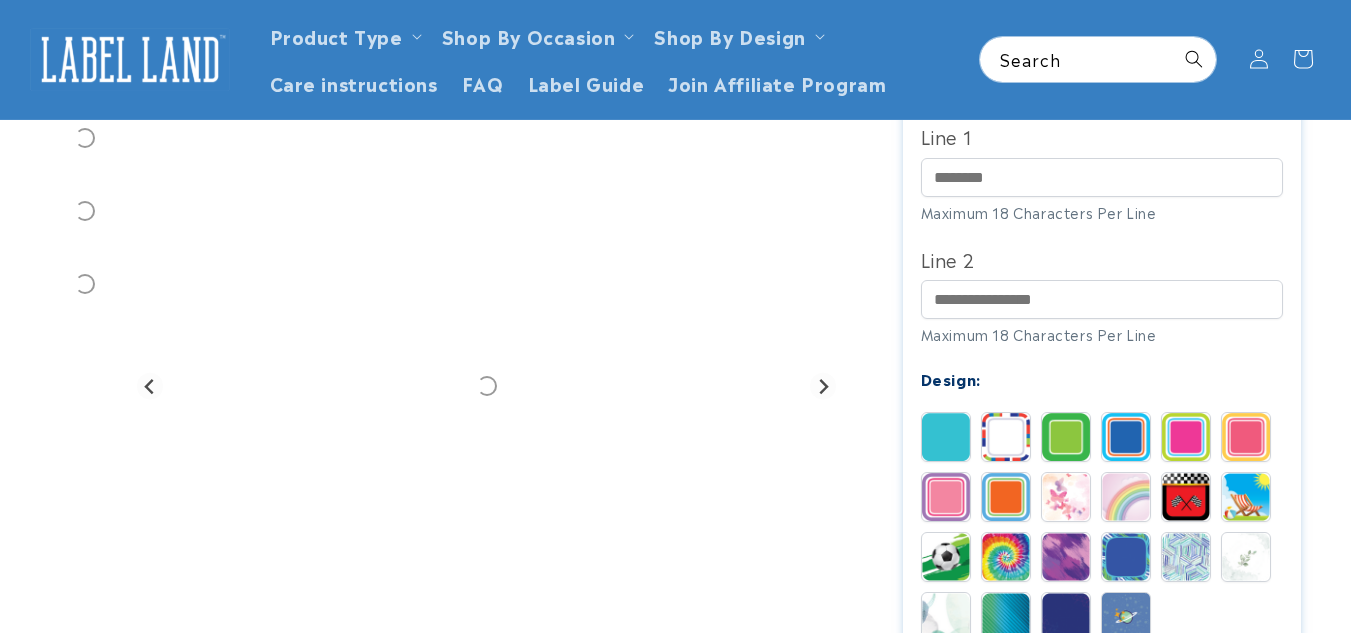 scroll, scrollTop: 107, scrollLeft: 0, axis: vertical 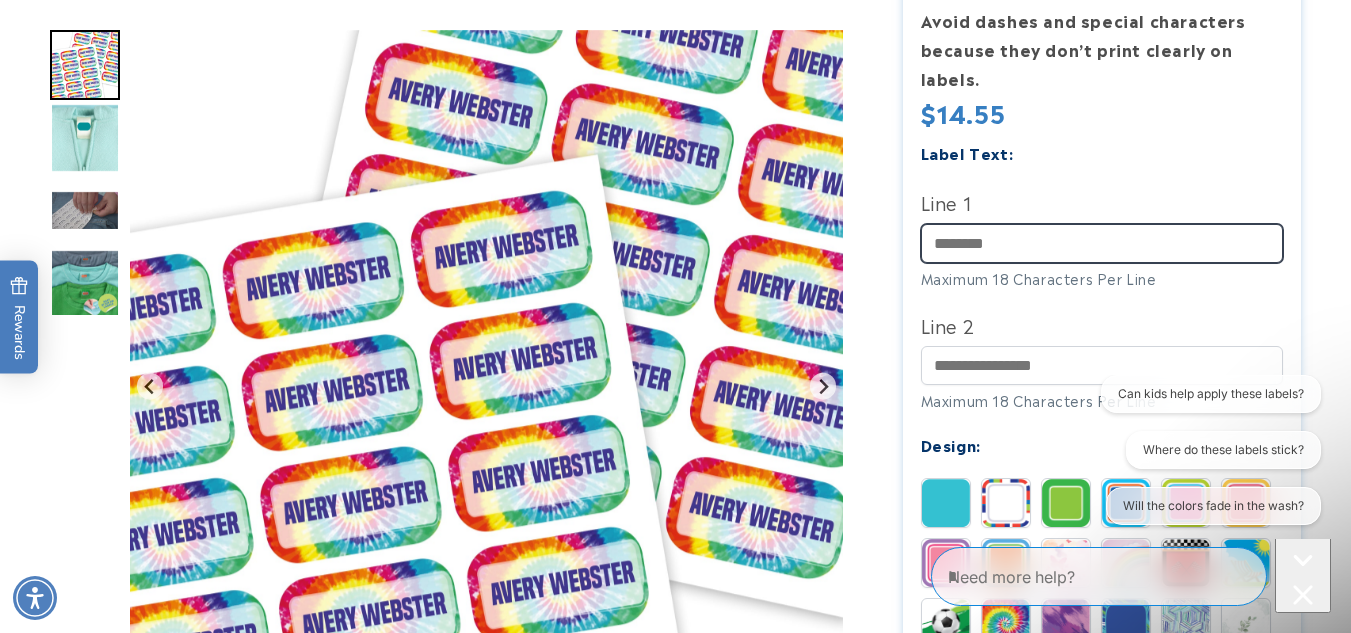 click on "Line 1" at bounding box center [1102, 243] 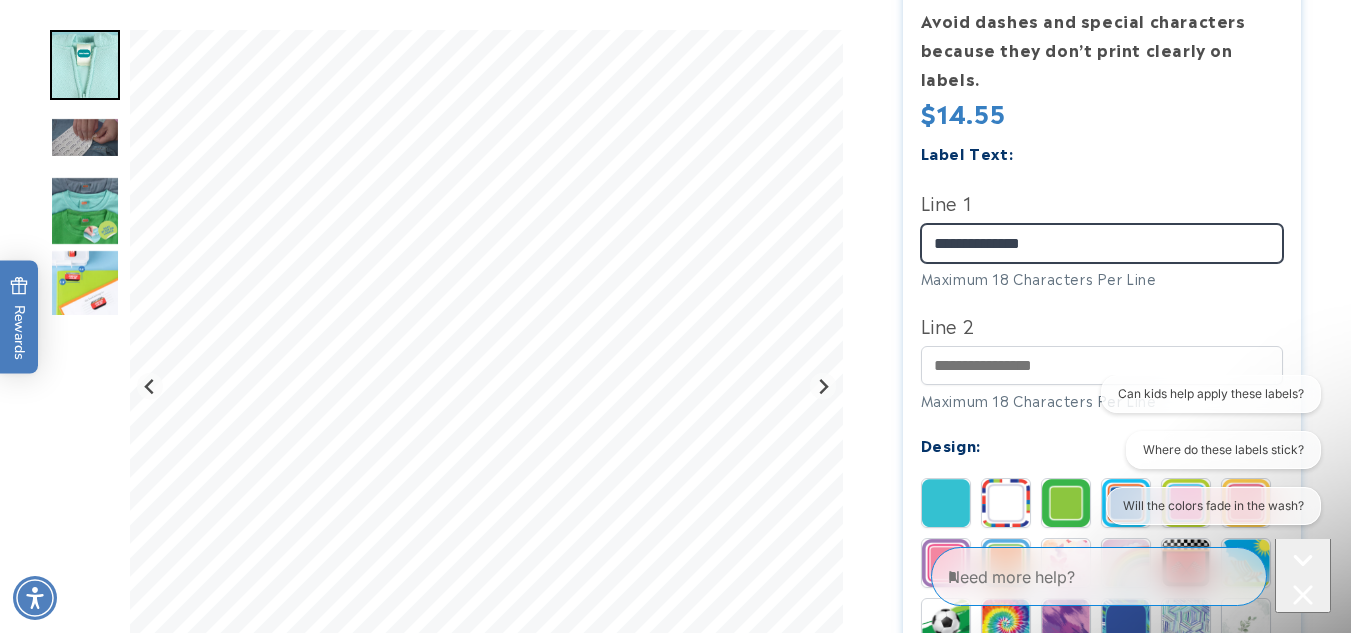 type on "**********" 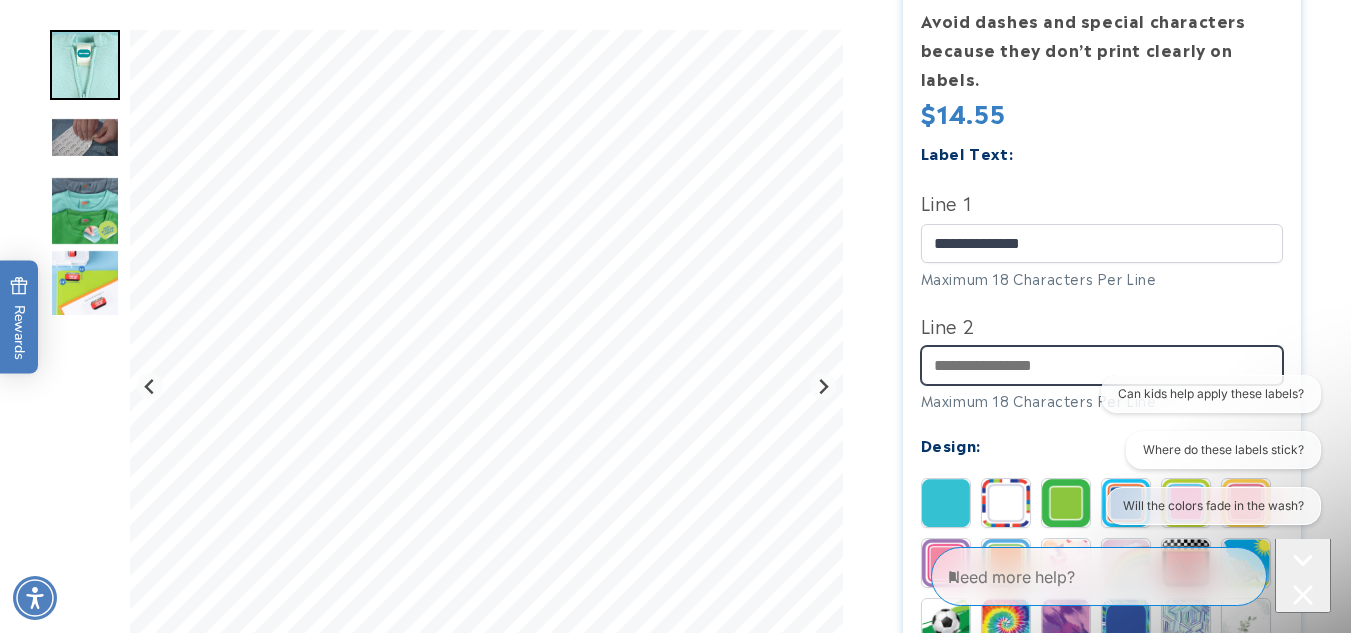 click on "Line 2" at bounding box center [1102, 365] 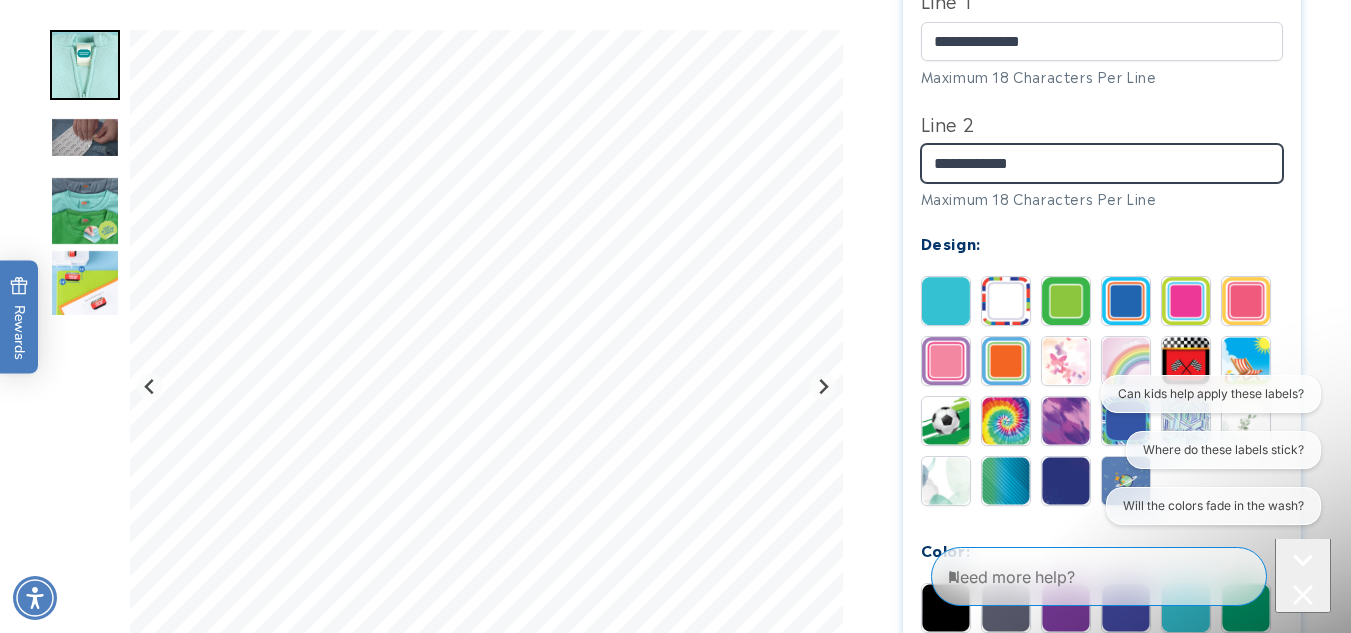 scroll, scrollTop: 766, scrollLeft: 0, axis: vertical 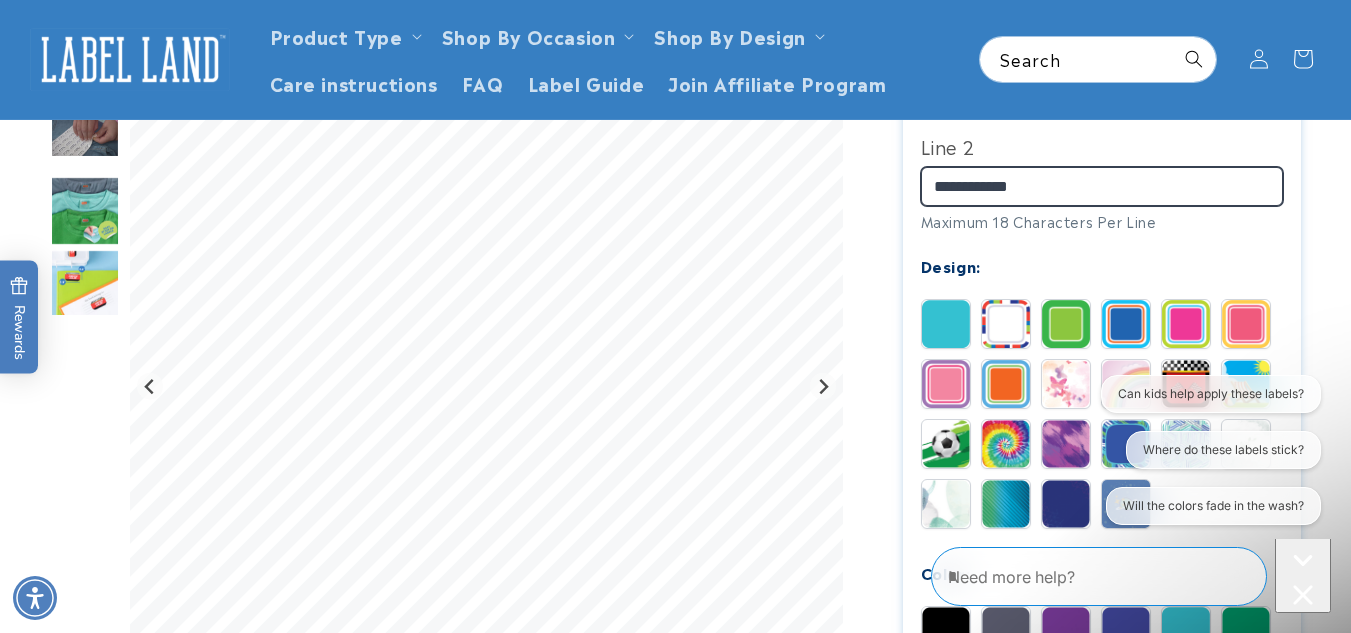 type on "**********" 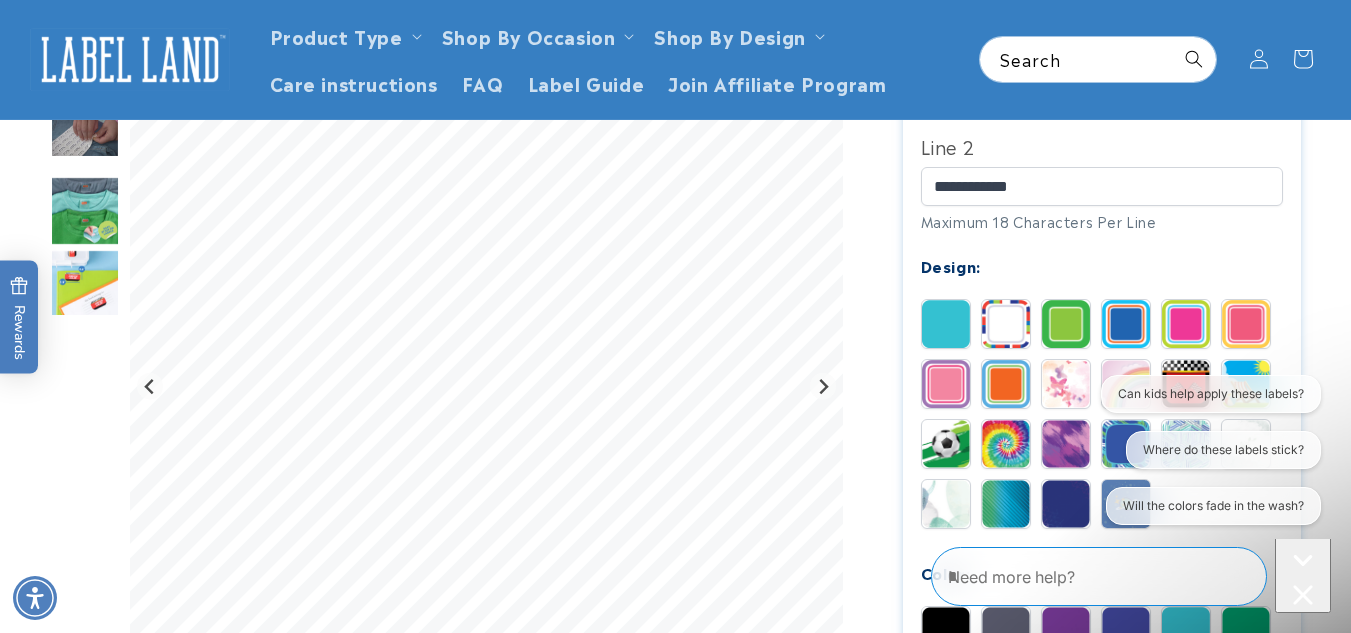 click at bounding box center (1006, 324) 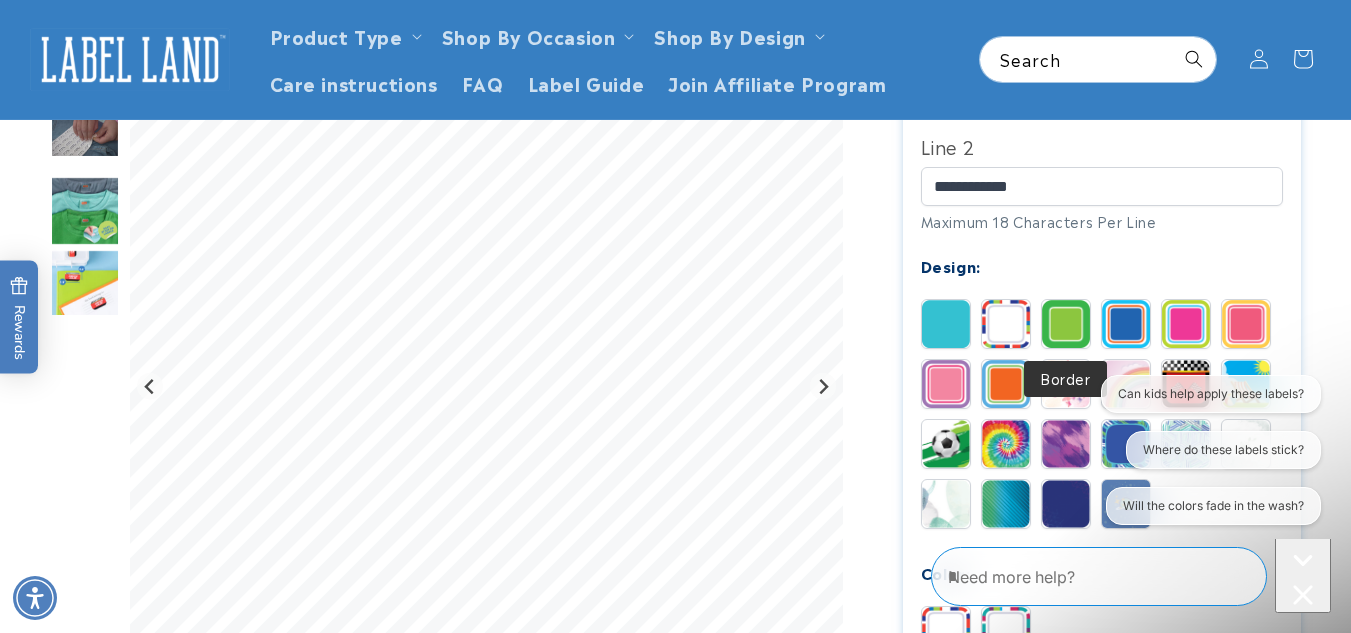click at bounding box center [1066, 324] 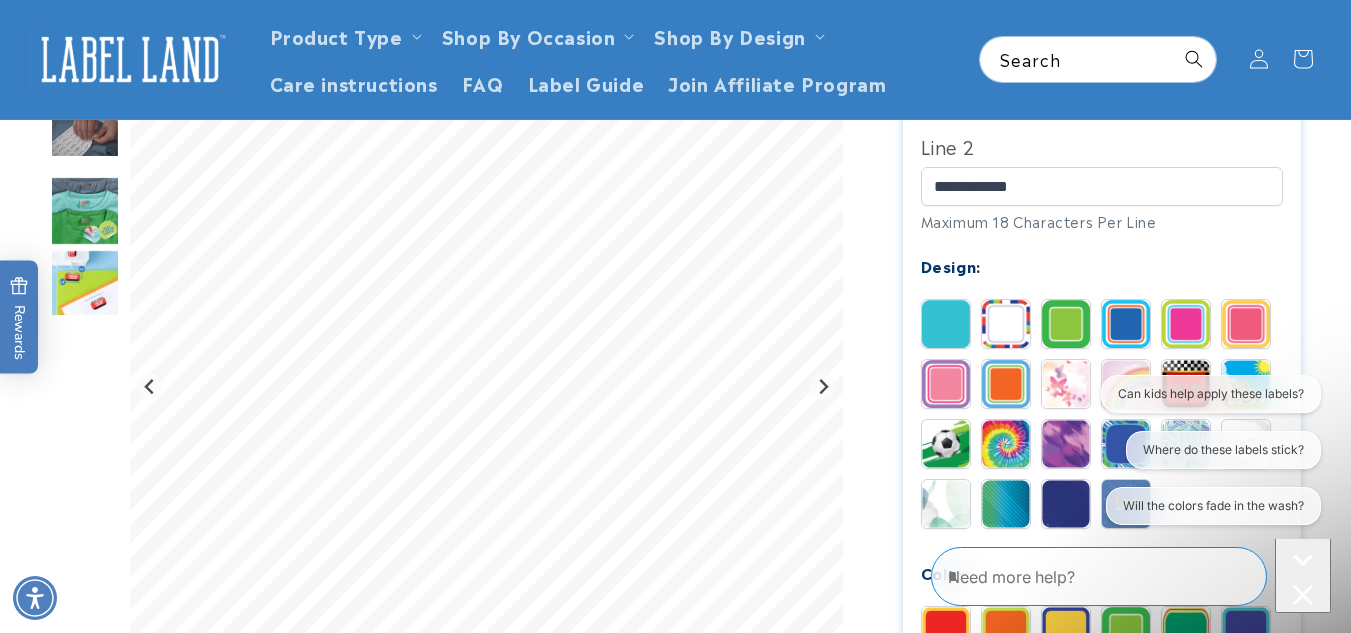 click at bounding box center [1126, 324] 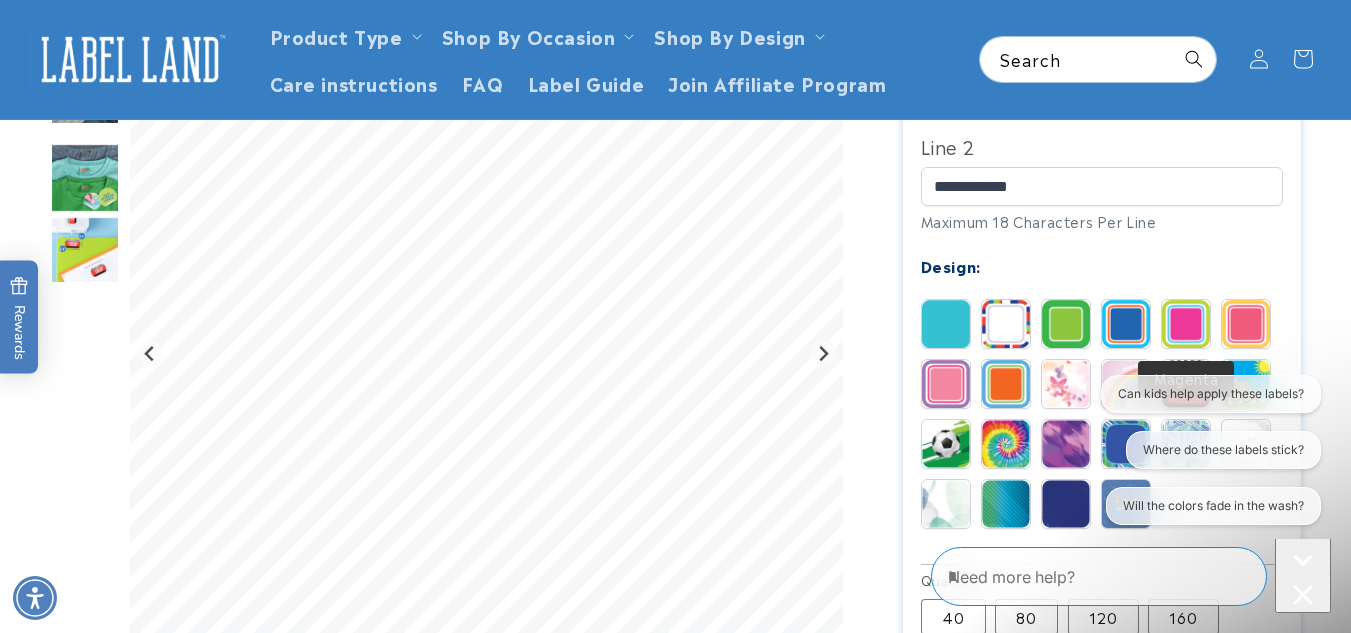 click at bounding box center (1186, 324) 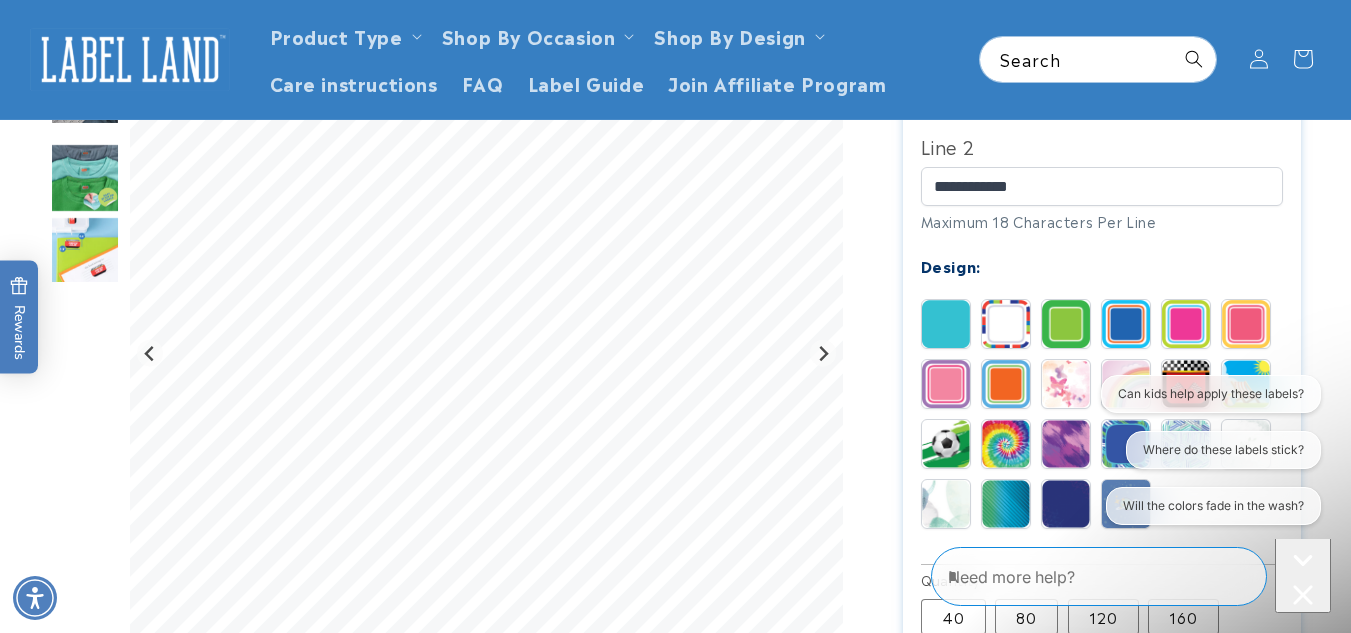 click at bounding box center [1246, 324] 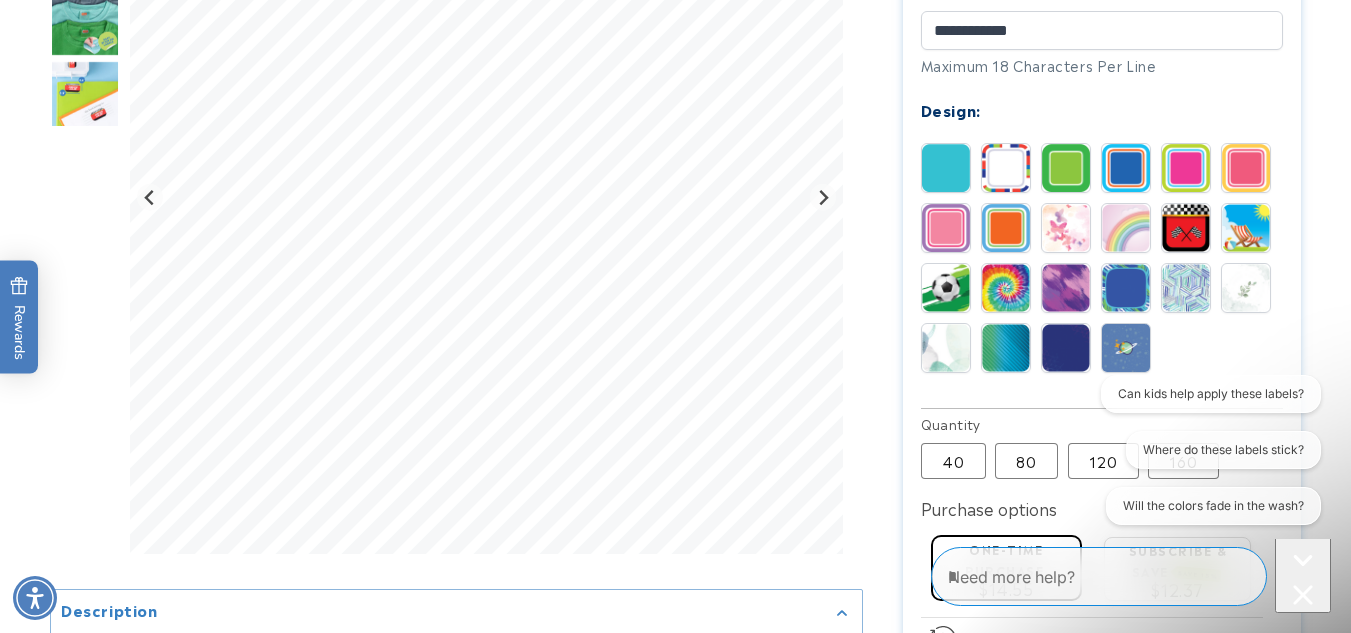 scroll, scrollTop: 900, scrollLeft: 0, axis: vertical 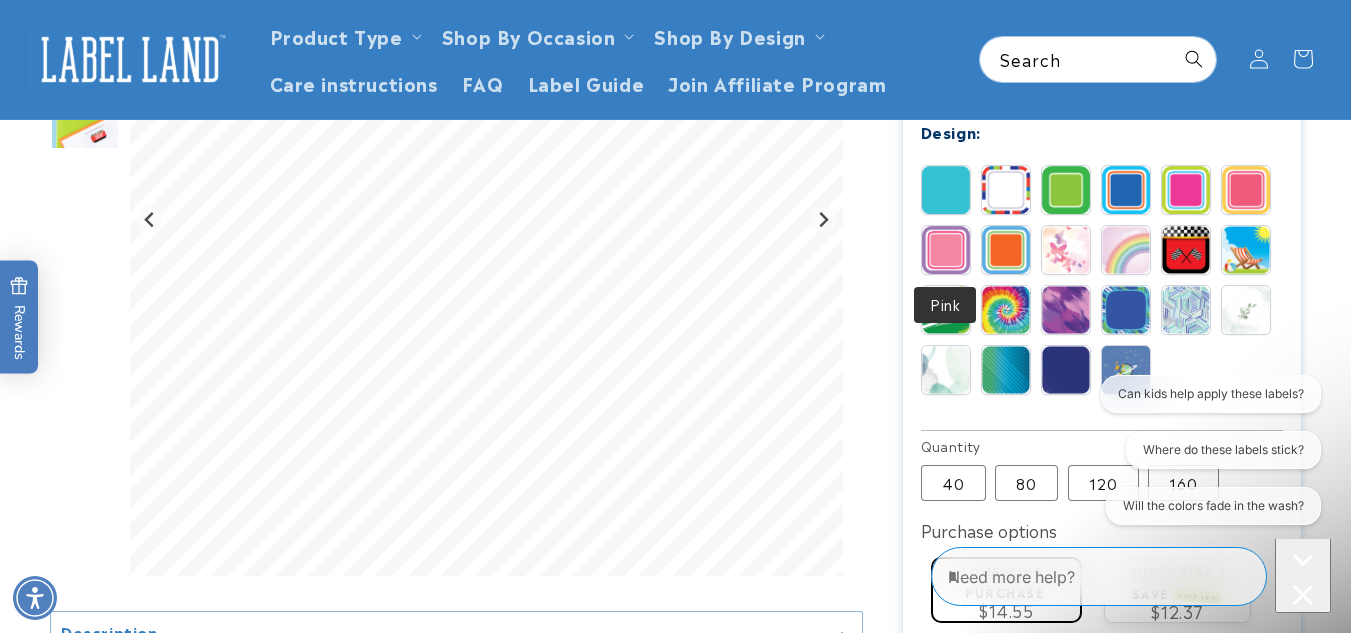click at bounding box center (946, 250) 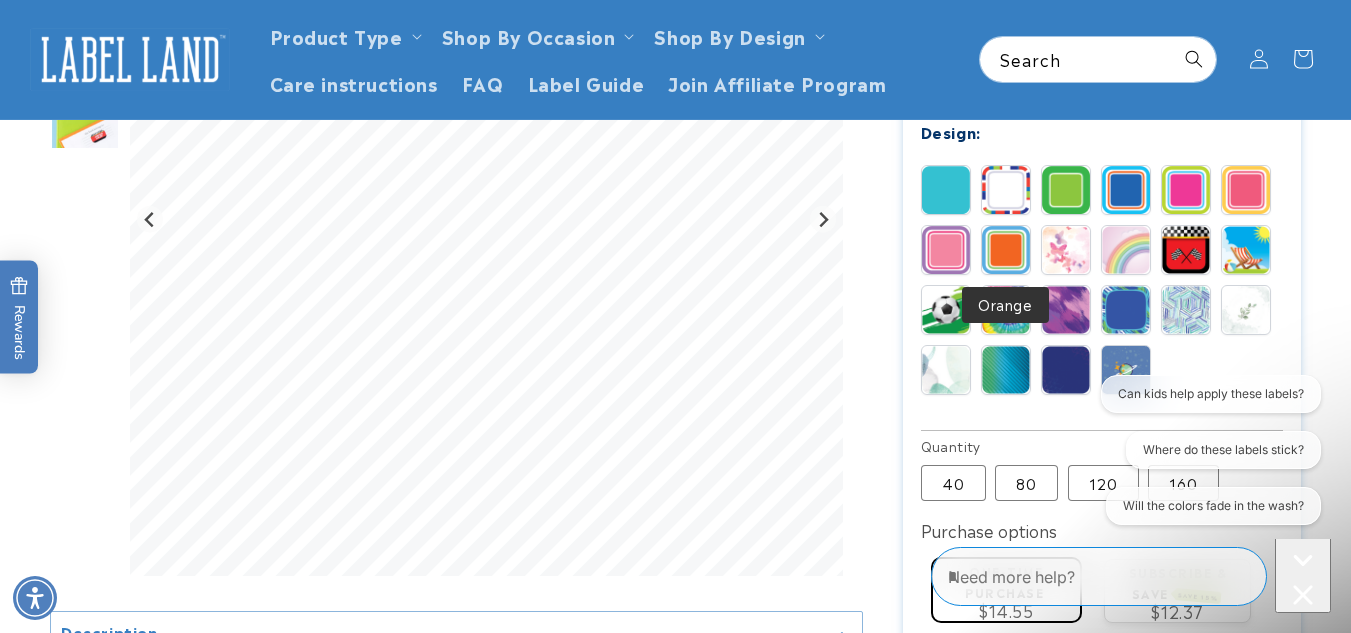 click at bounding box center (1006, 250) 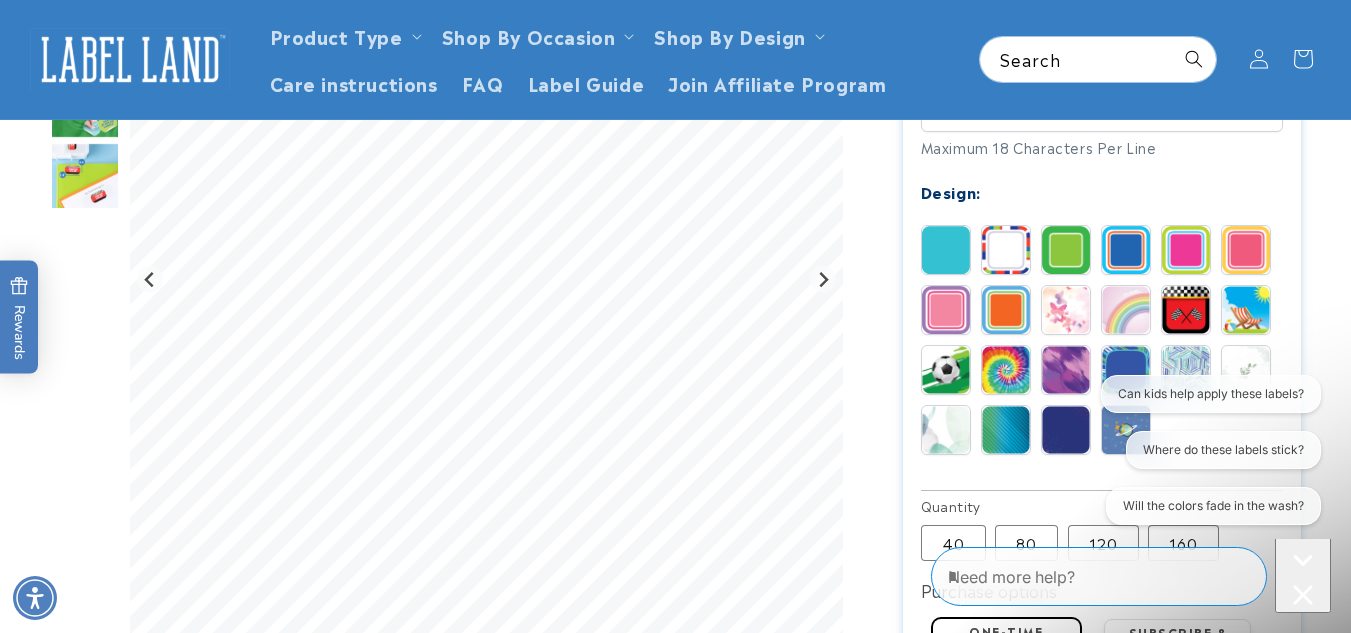 scroll, scrollTop: 855, scrollLeft: 0, axis: vertical 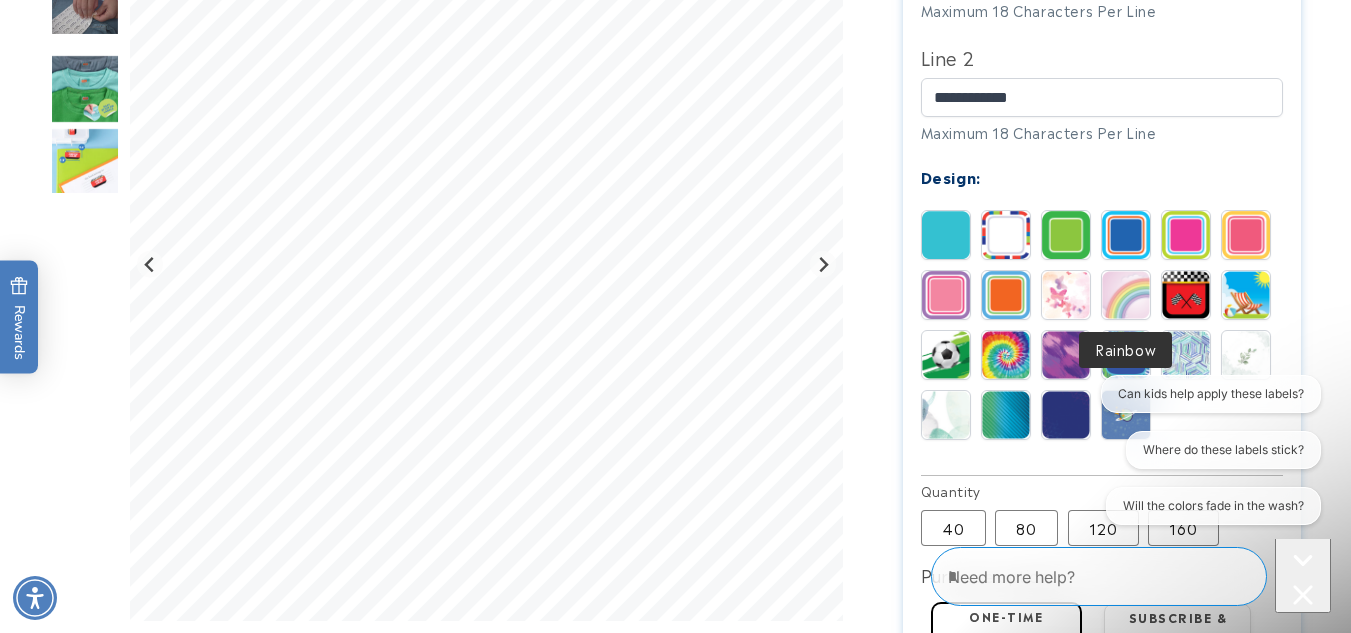 click at bounding box center [1126, 295] 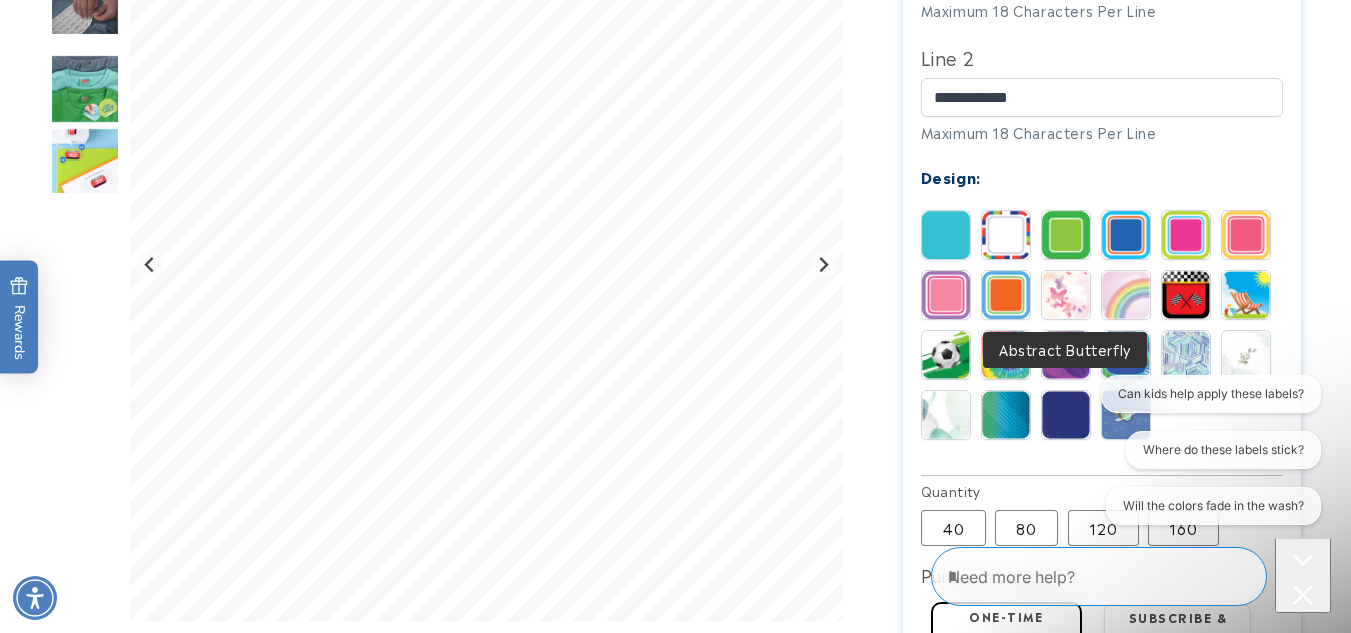 click at bounding box center [1066, 295] 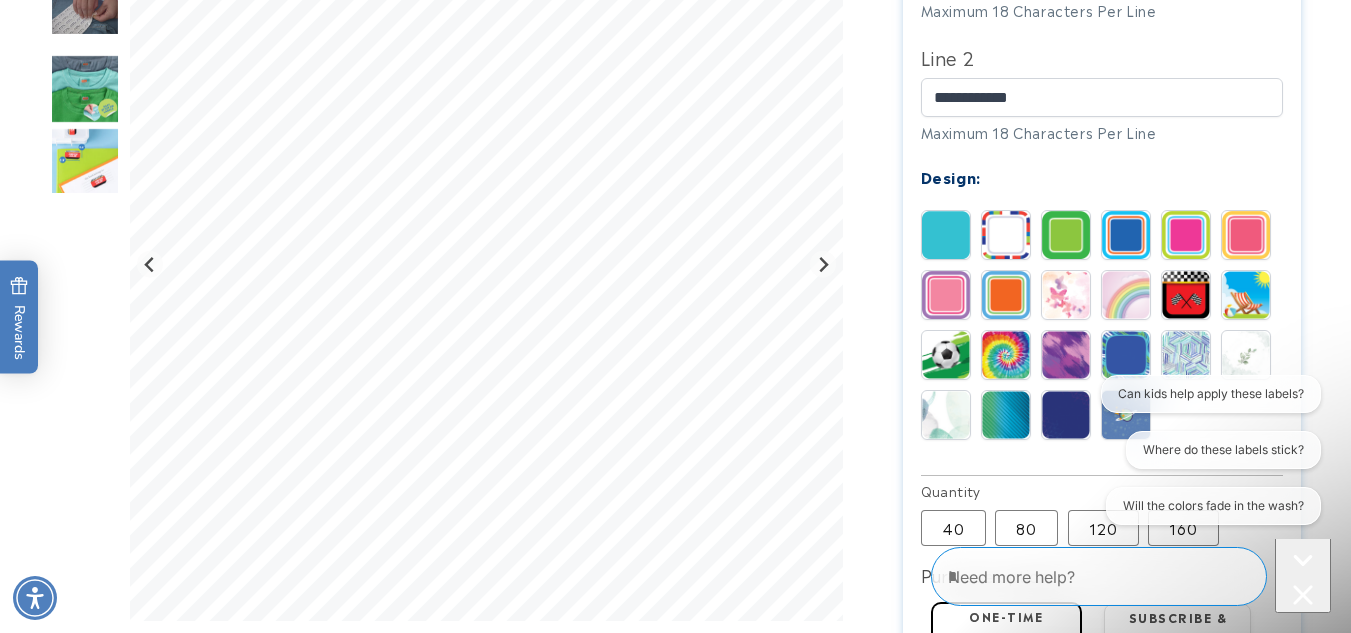 click at bounding box center [1186, 295] 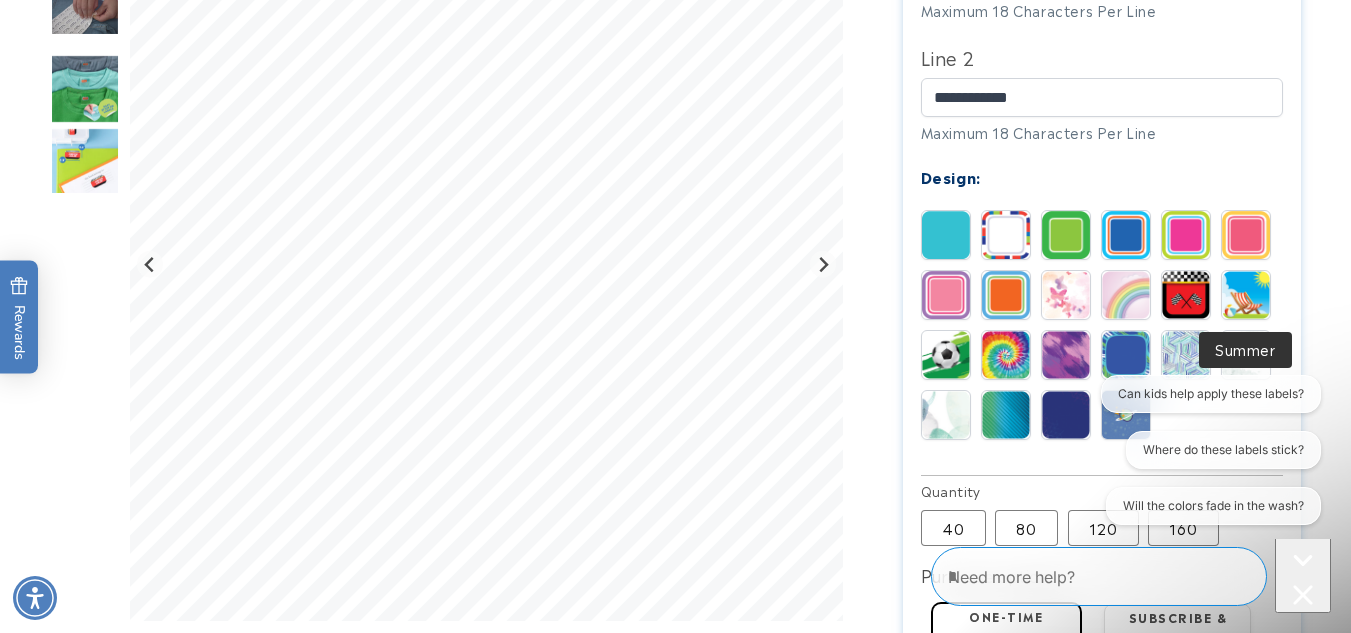 click at bounding box center [1246, 295] 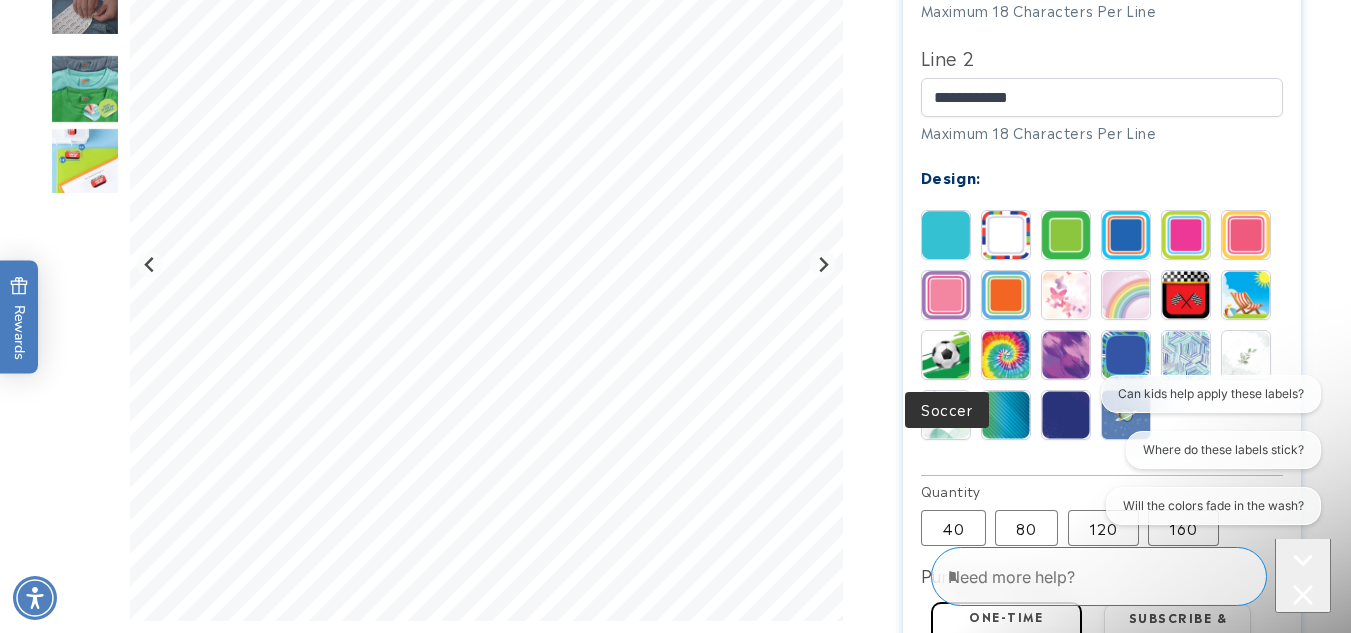 click at bounding box center (946, 355) 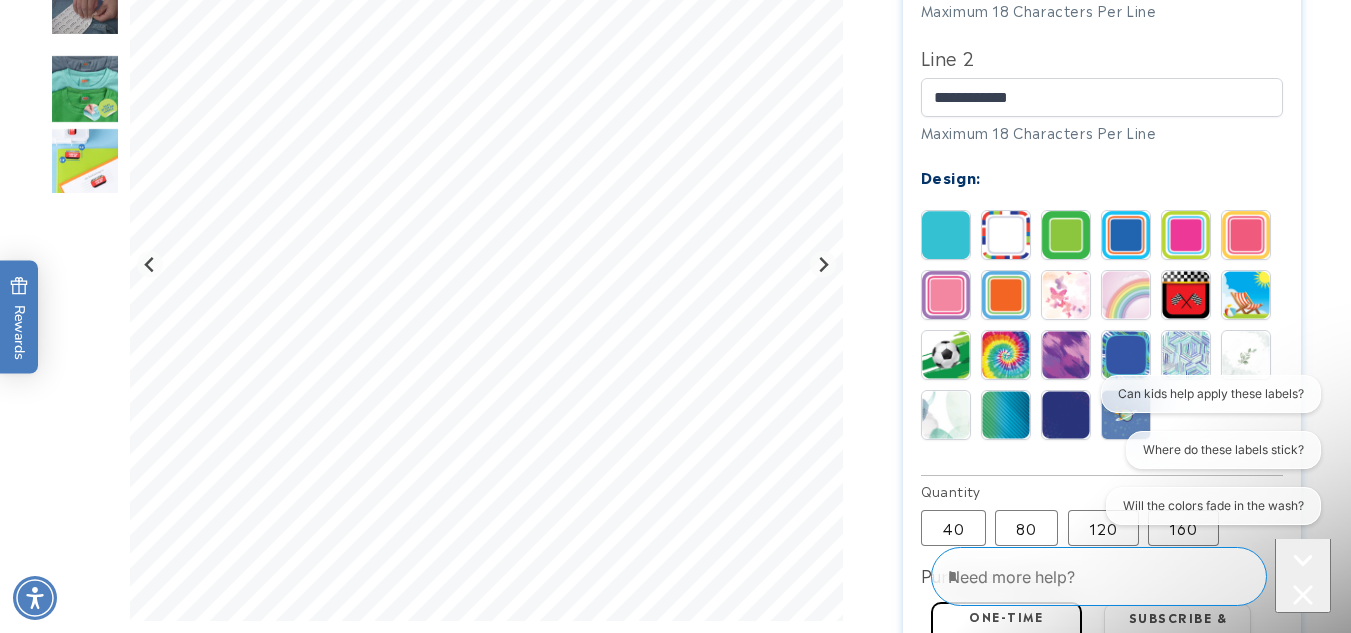 click at bounding box center [1066, 355] 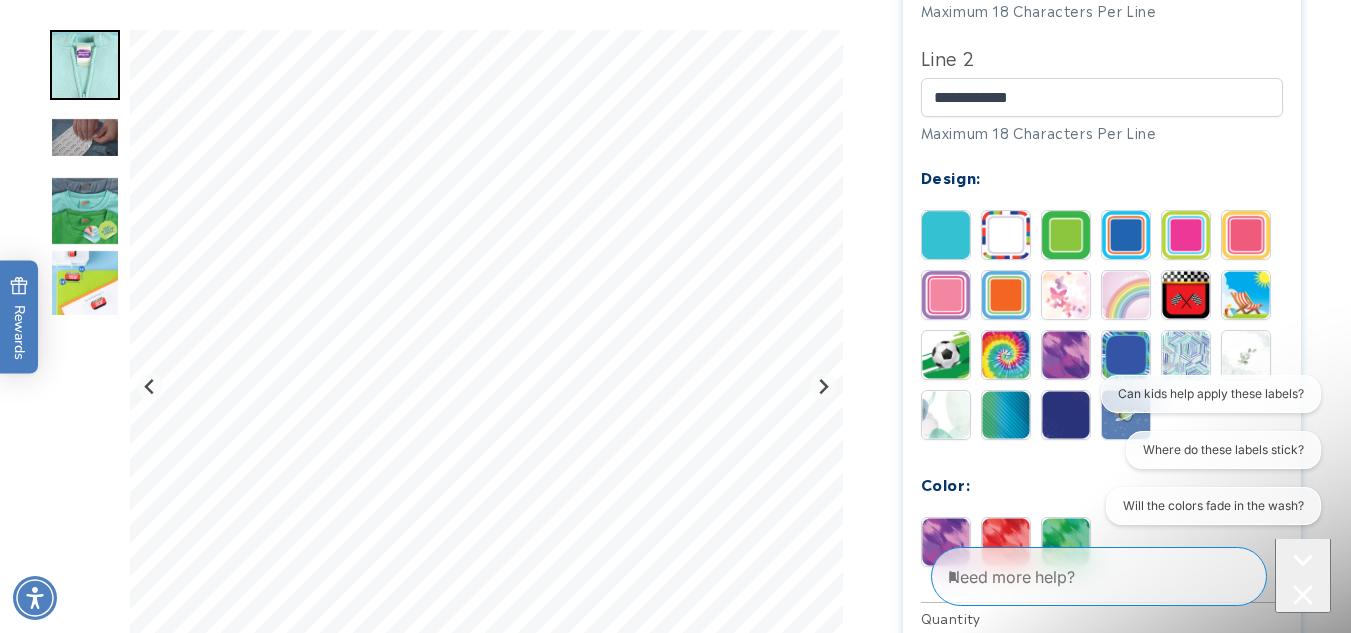 scroll, scrollTop: 1408, scrollLeft: 0, axis: vertical 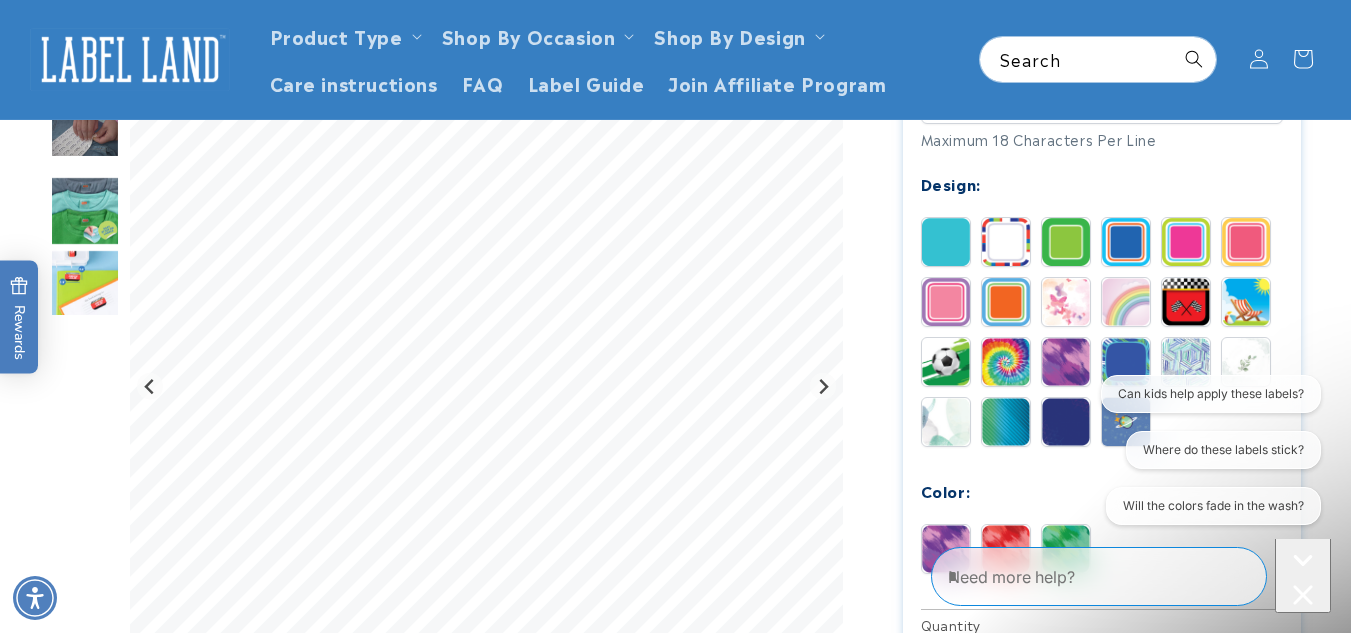 click at bounding box center (1186, 242) 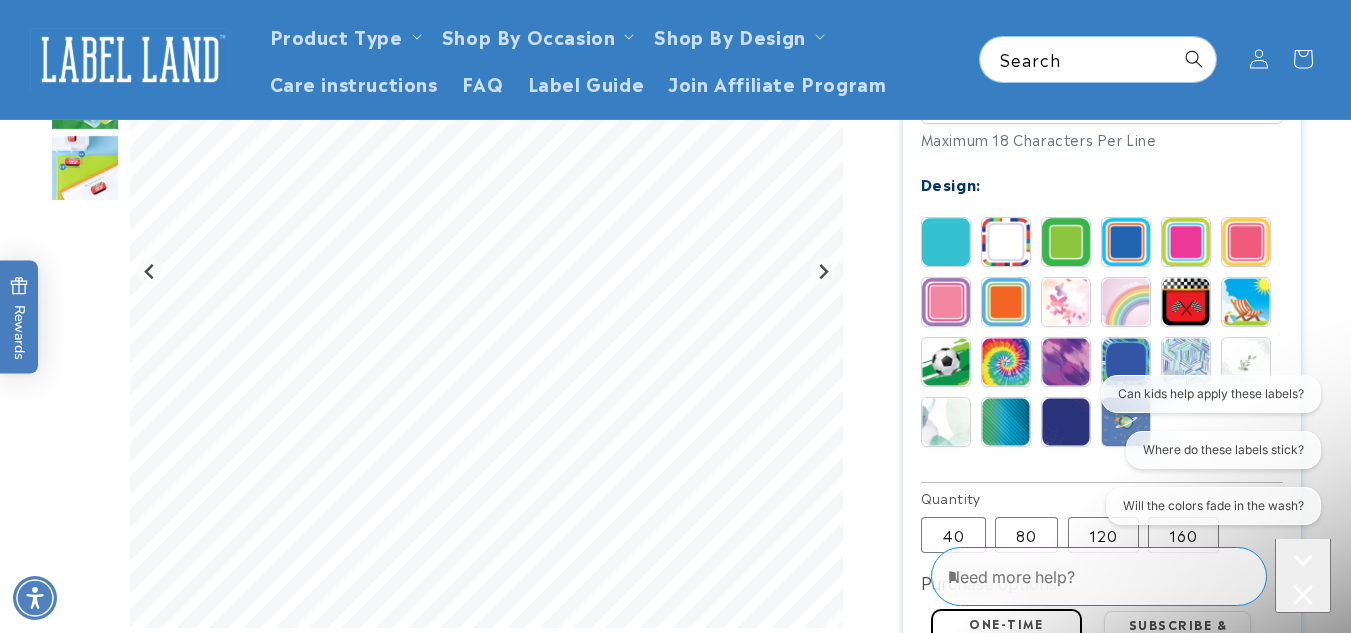 click at bounding box center [1246, 302] 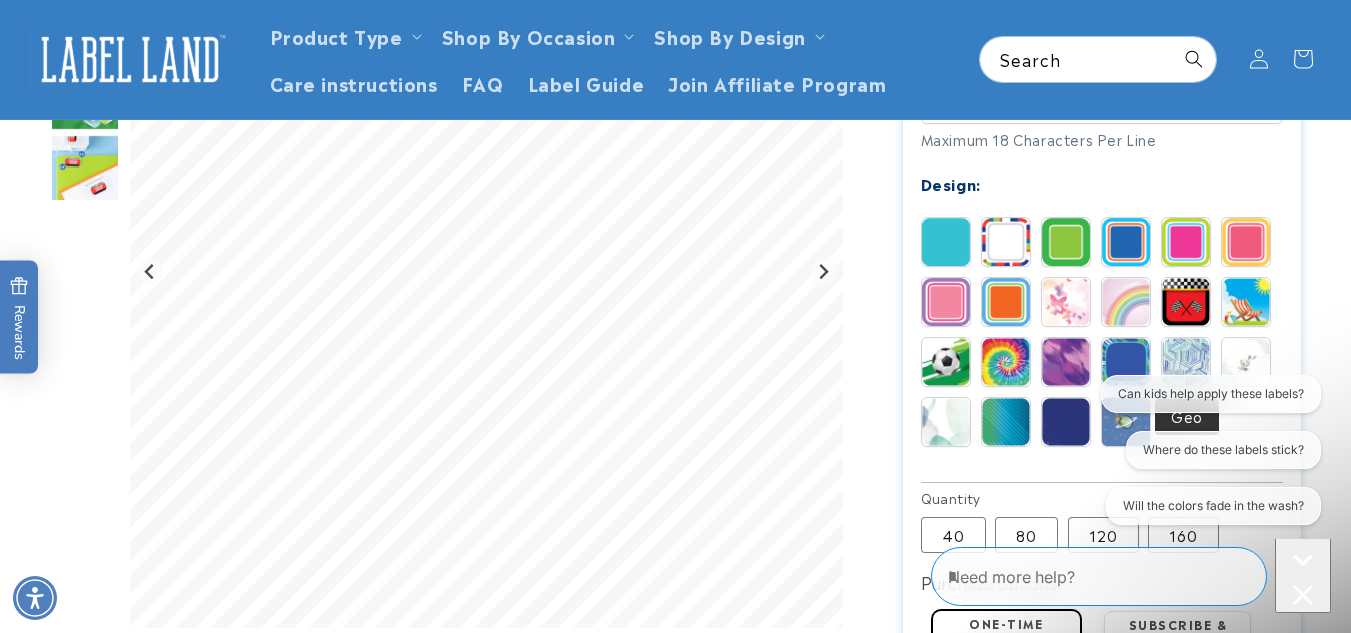 click at bounding box center (1186, 362) 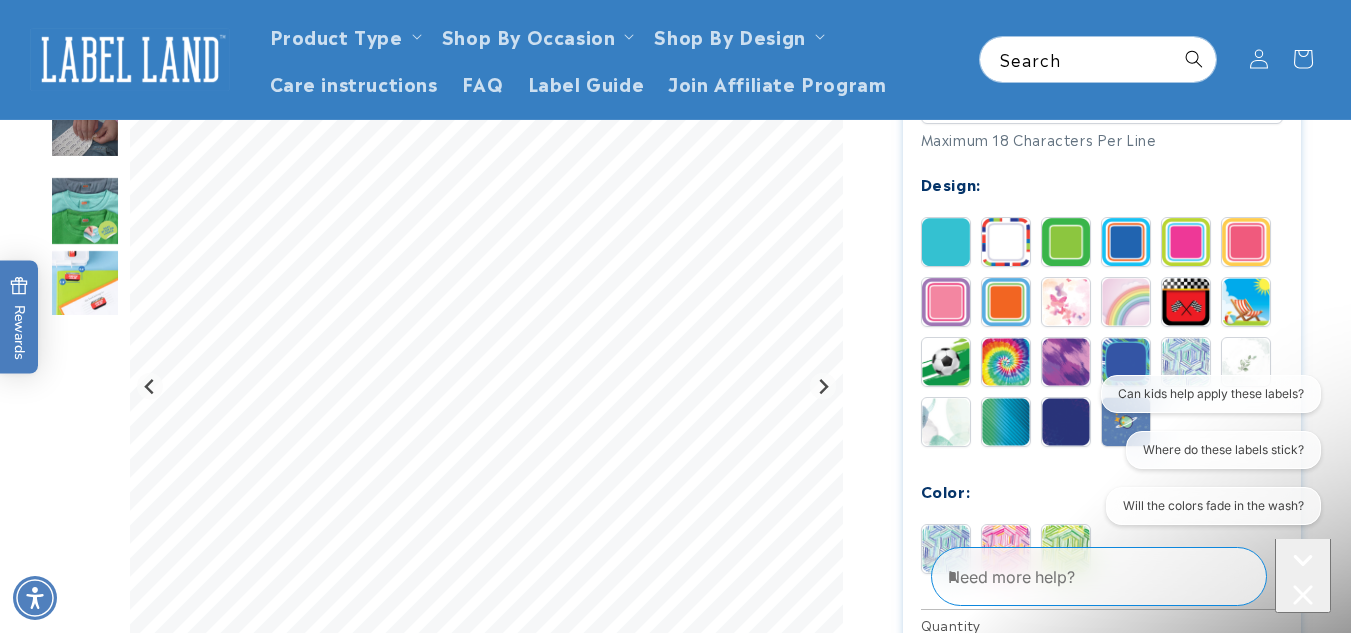 click at bounding box center [1246, 362] 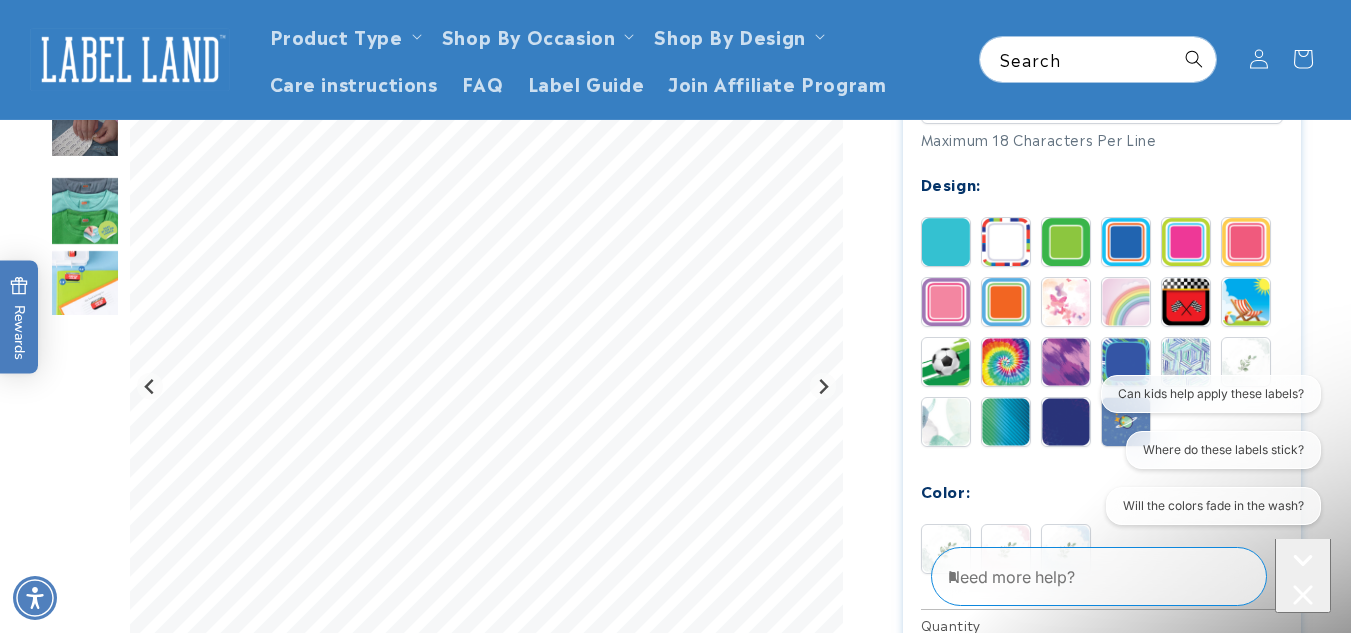 click at bounding box center (946, 422) 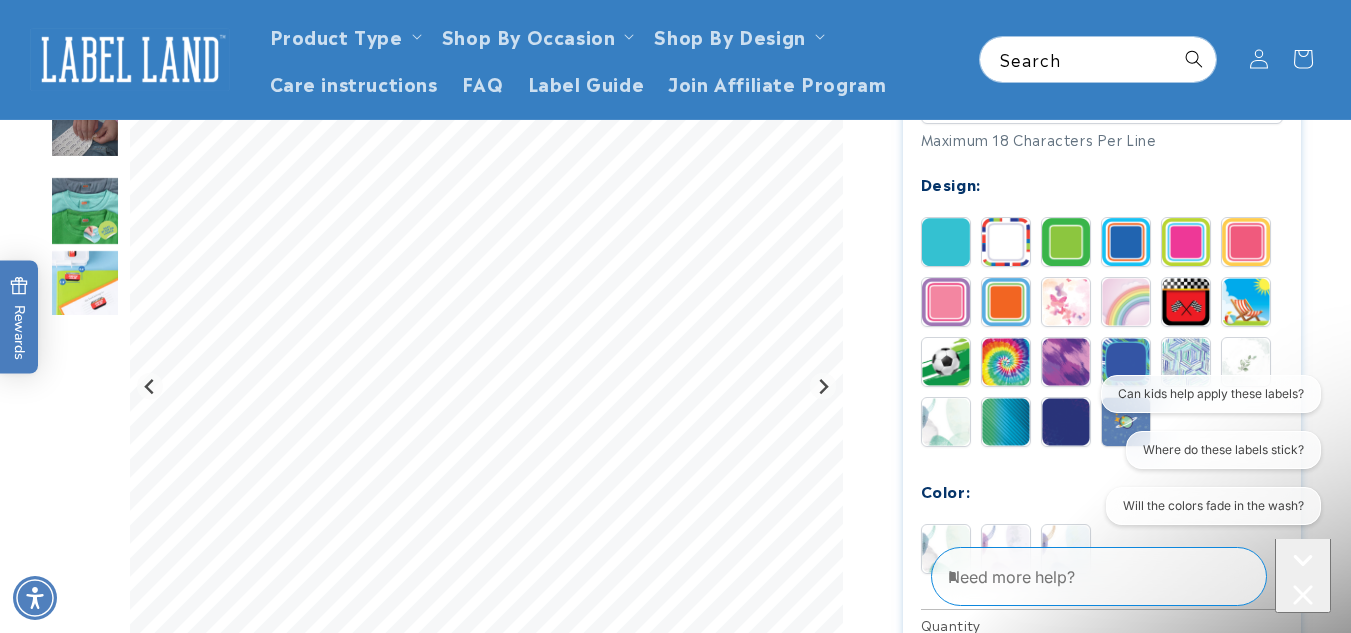 click at bounding box center (1006, 422) 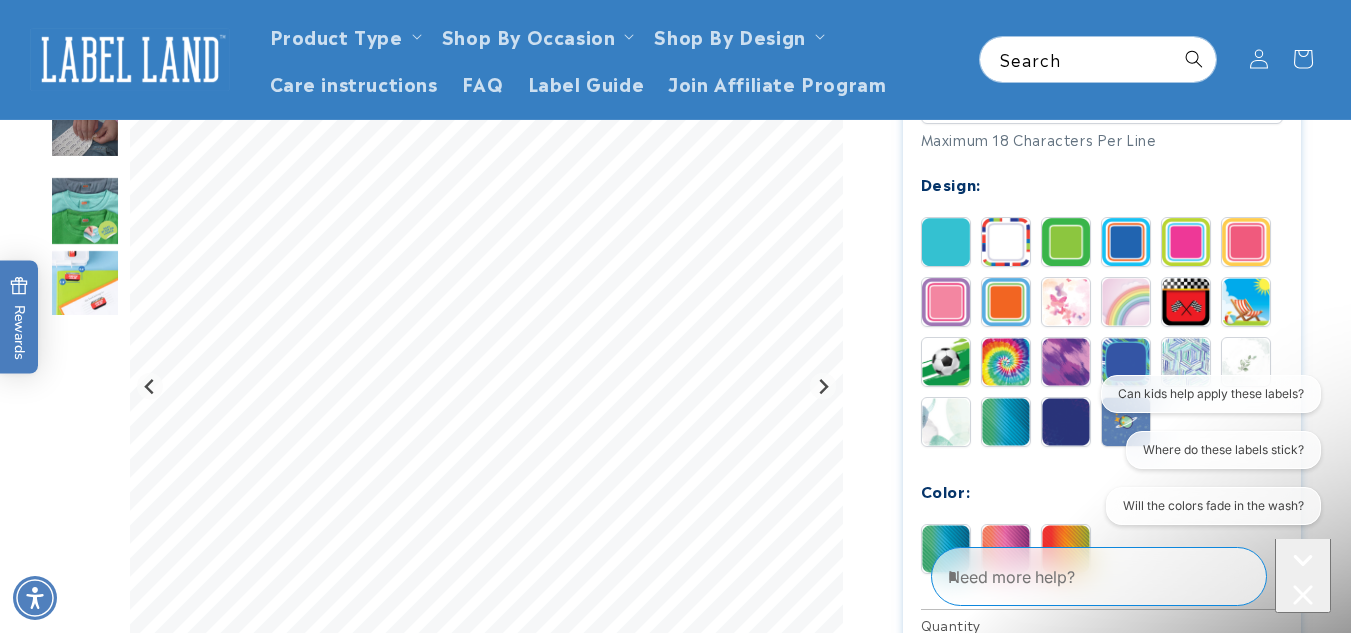 click on "Can kids help apply these labels? Where do these labels stick? Will the colors fade in the wash?" at bounding box center (1202, 454) 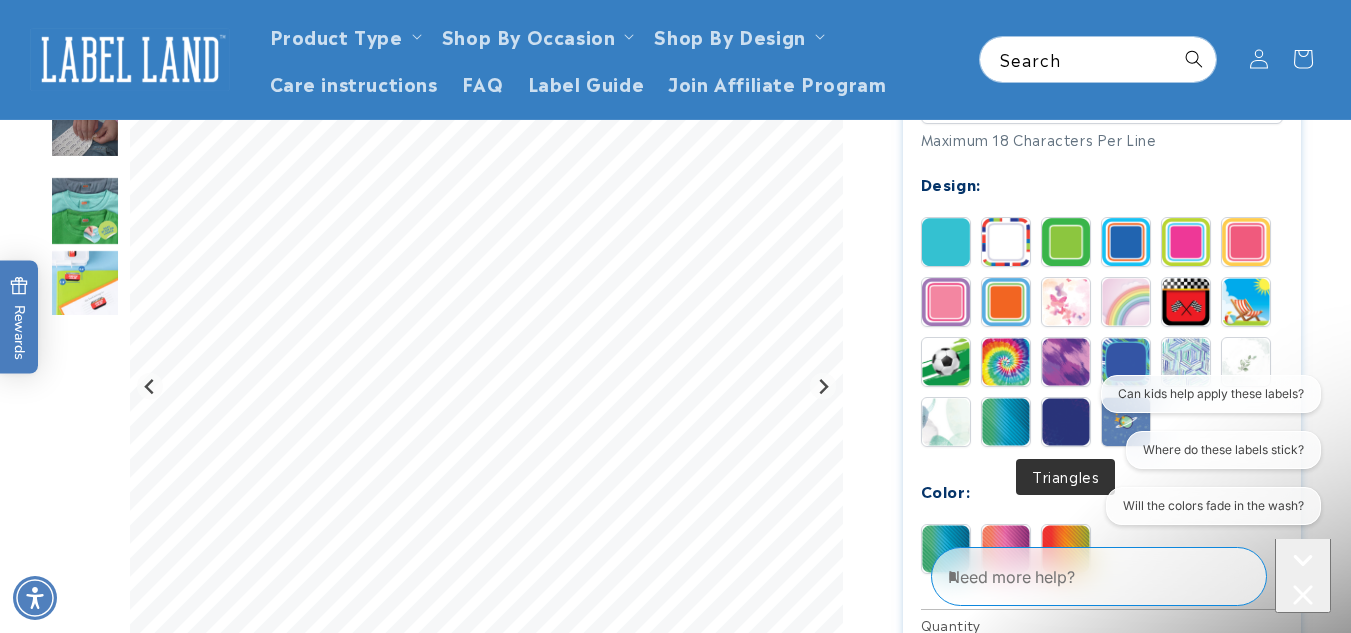 click at bounding box center (1066, 422) 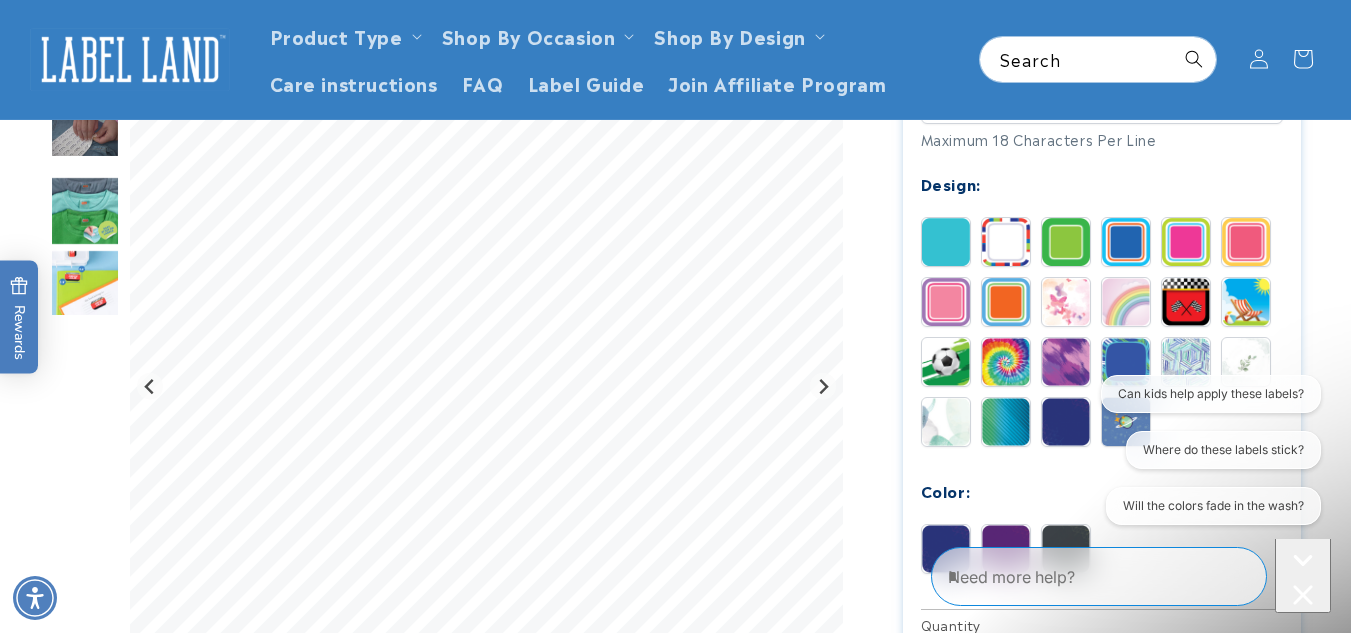 click on "Can kids help apply these labels? Where do these labels stick? Will the colors fade in the wash?" at bounding box center (1202, 454) 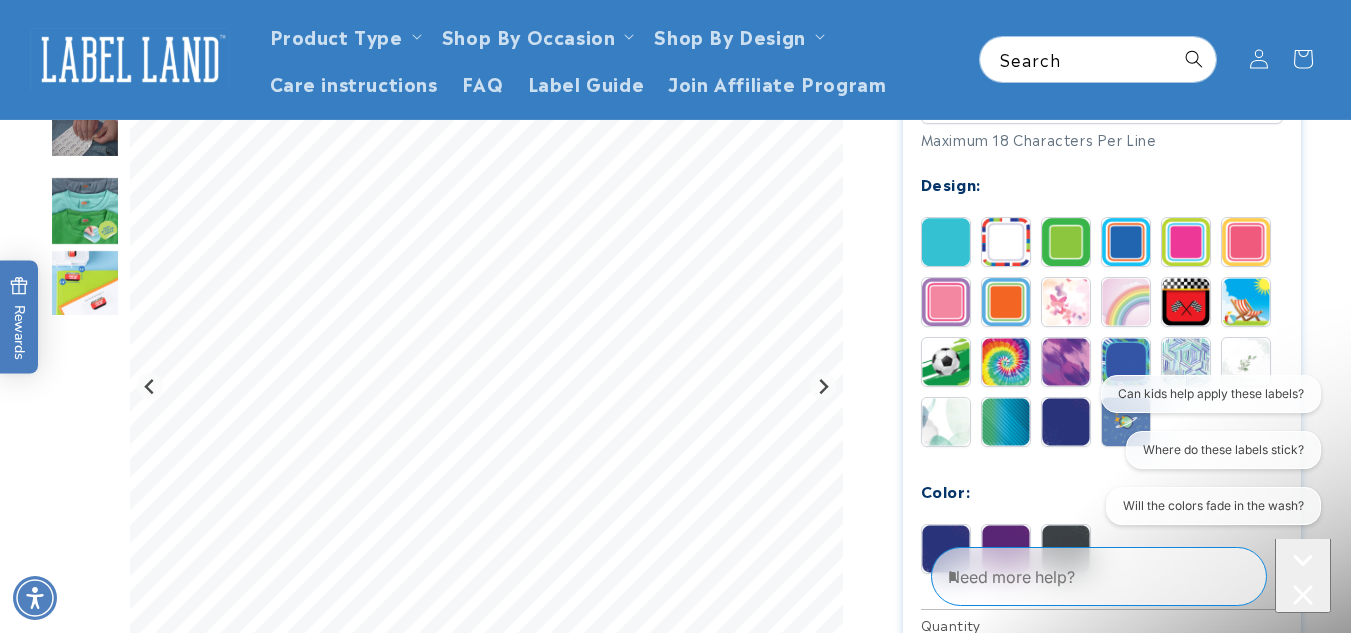 click on "Can kids help apply these labels? Where do these labels stick? Will the colors fade in the wash?" at bounding box center (1202, 454) 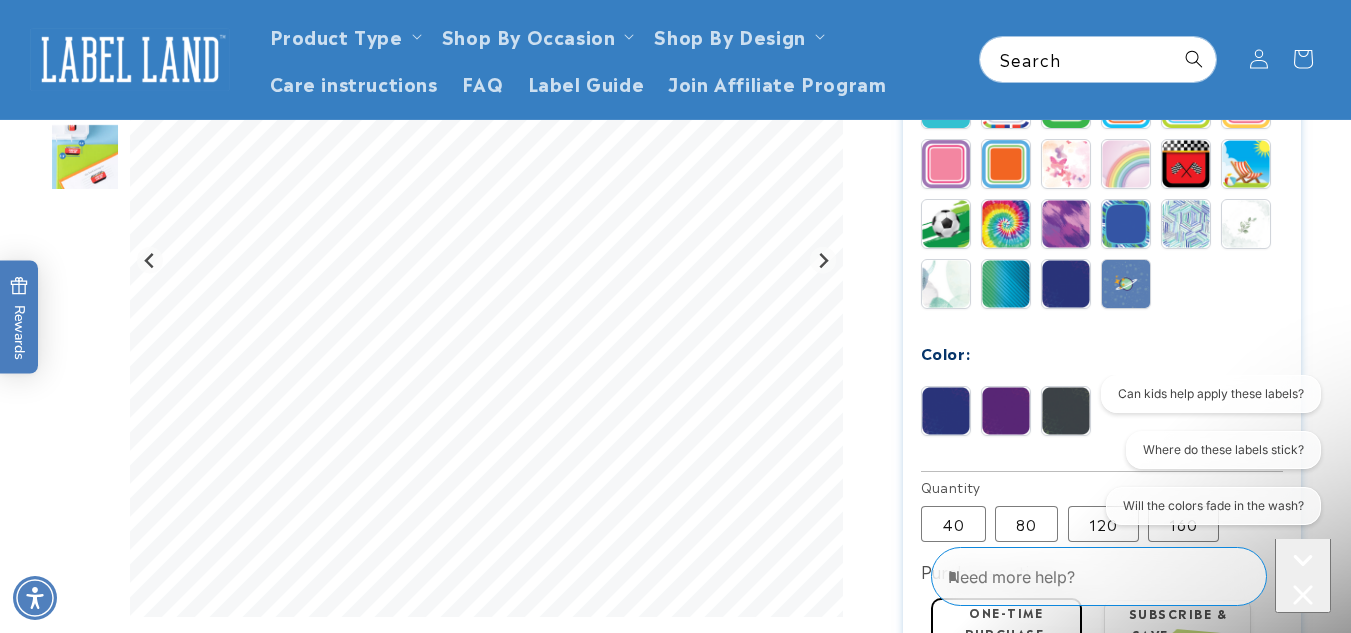 scroll, scrollTop: 963, scrollLeft: 0, axis: vertical 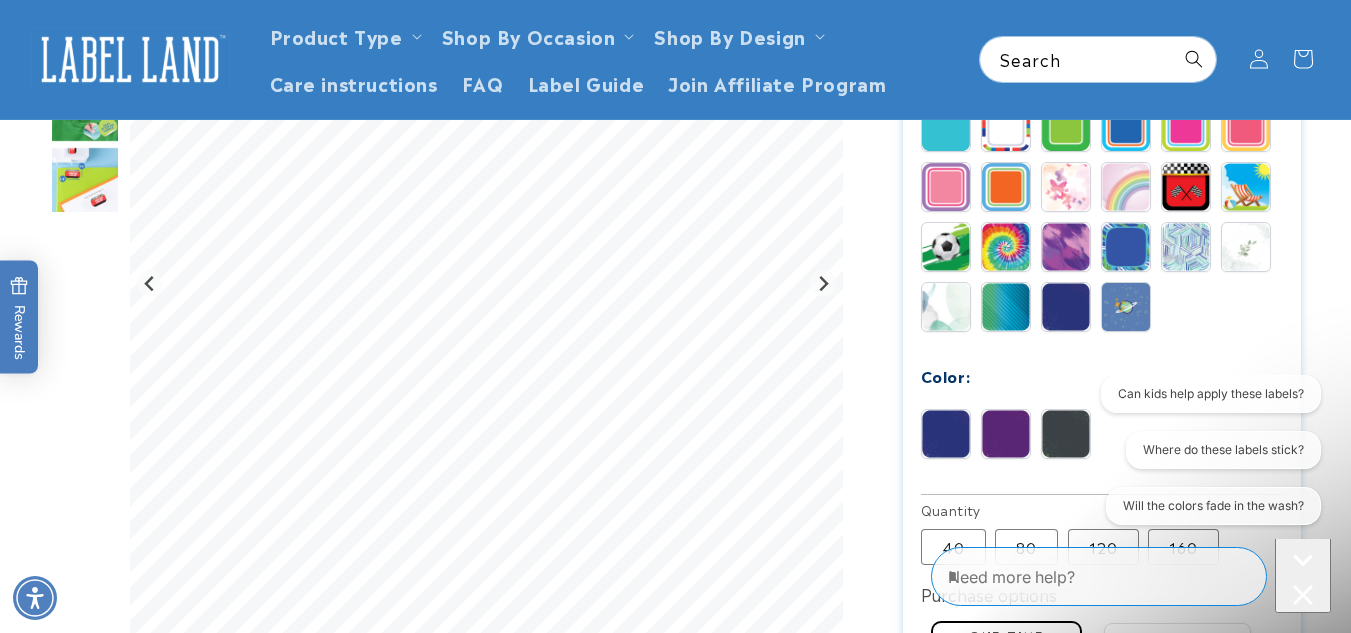 click on "**********" at bounding box center [1102, 126] 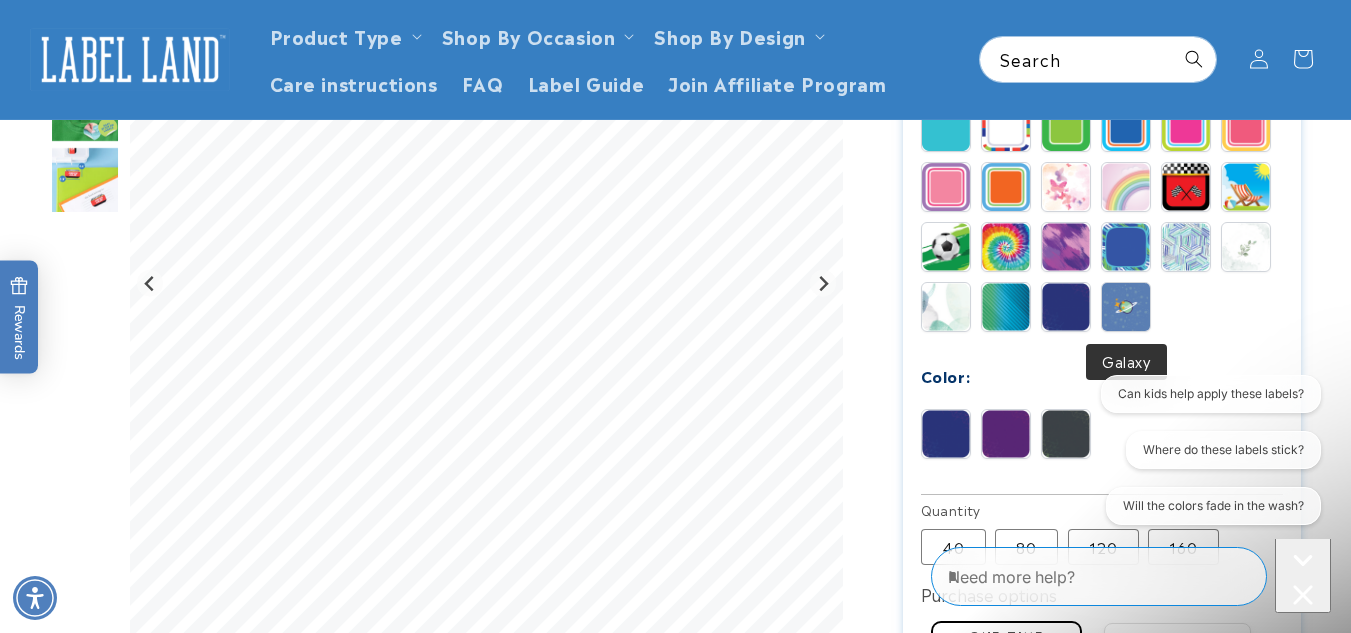 click at bounding box center [1126, 307] 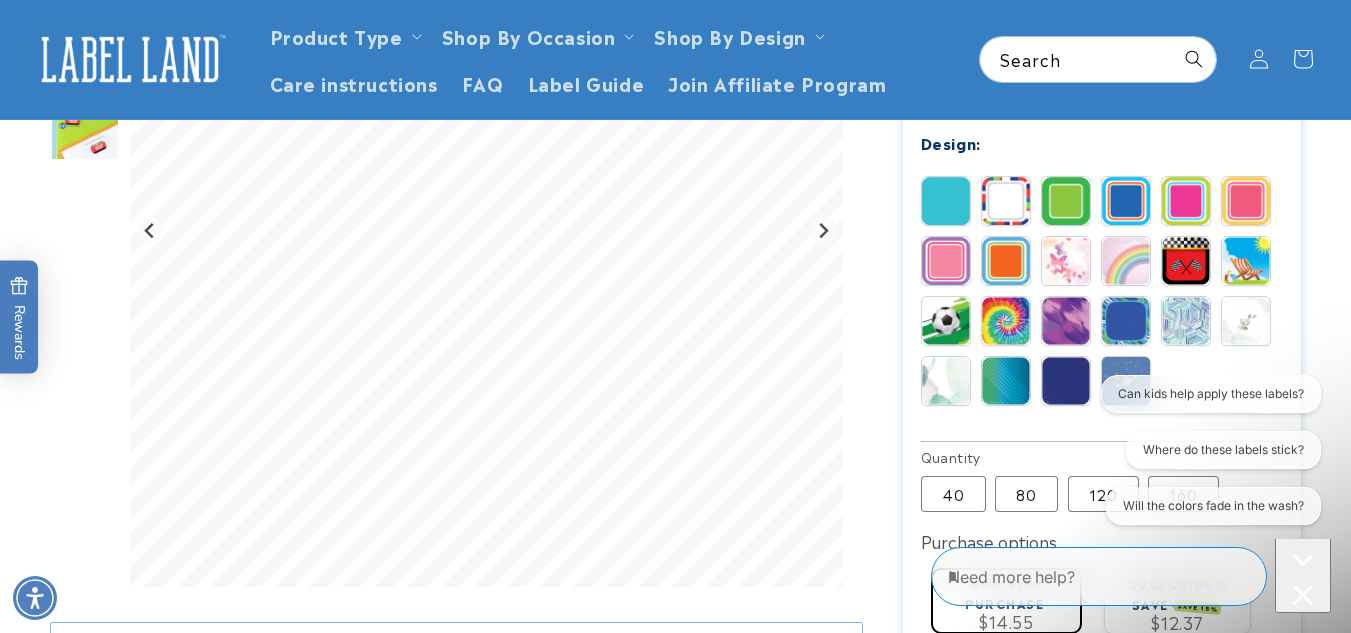 scroll, scrollTop: 799, scrollLeft: 0, axis: vertical 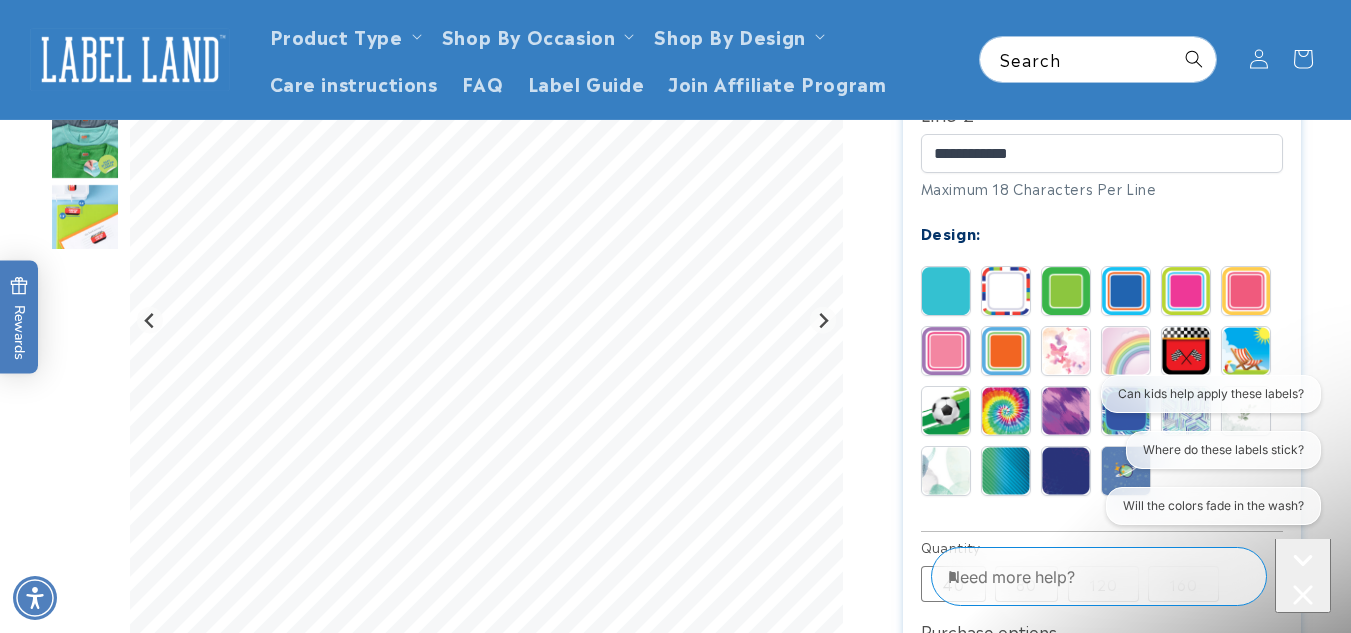click at bounding box center [1246, 351] 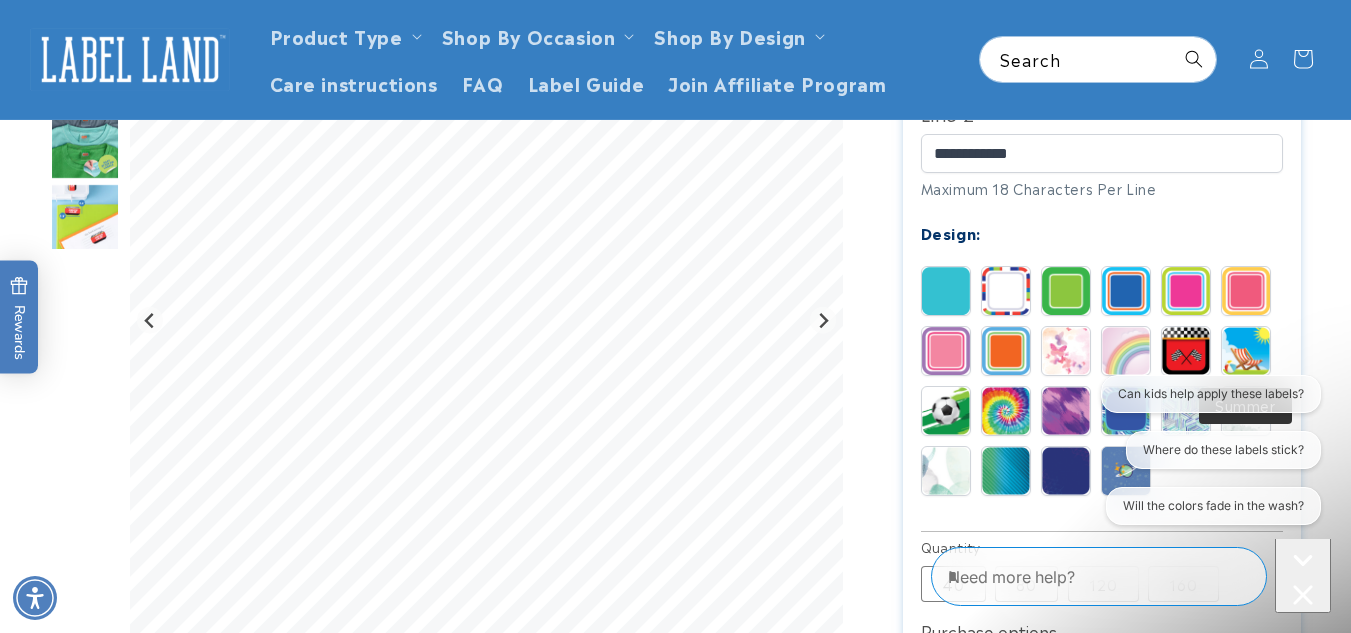 click at bounding box center [1246, 351] 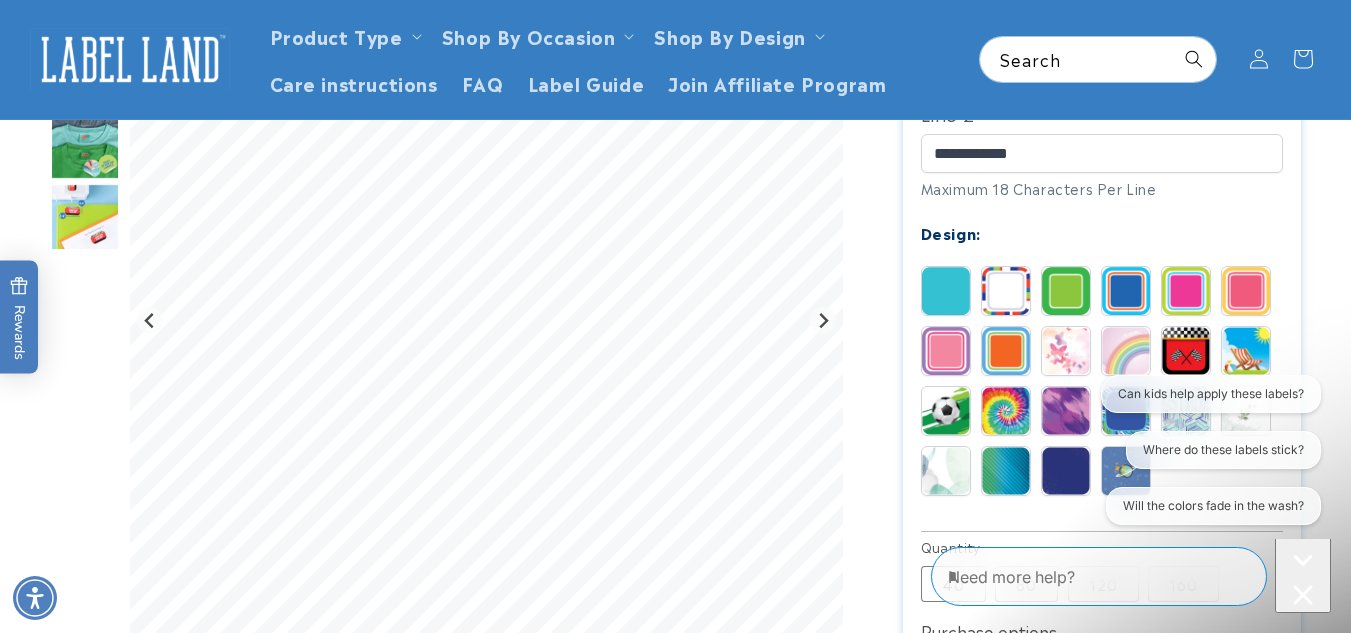 click at bounding box center (1186, 291) 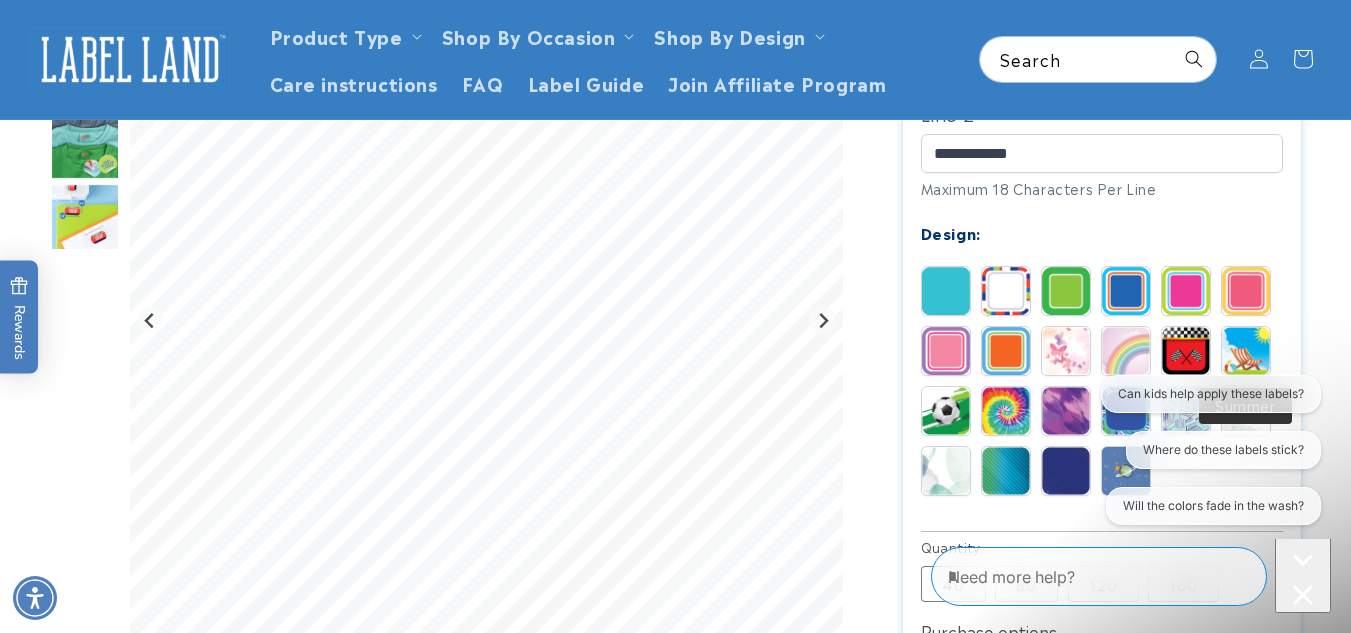 click at bounding box center [1246, 351] 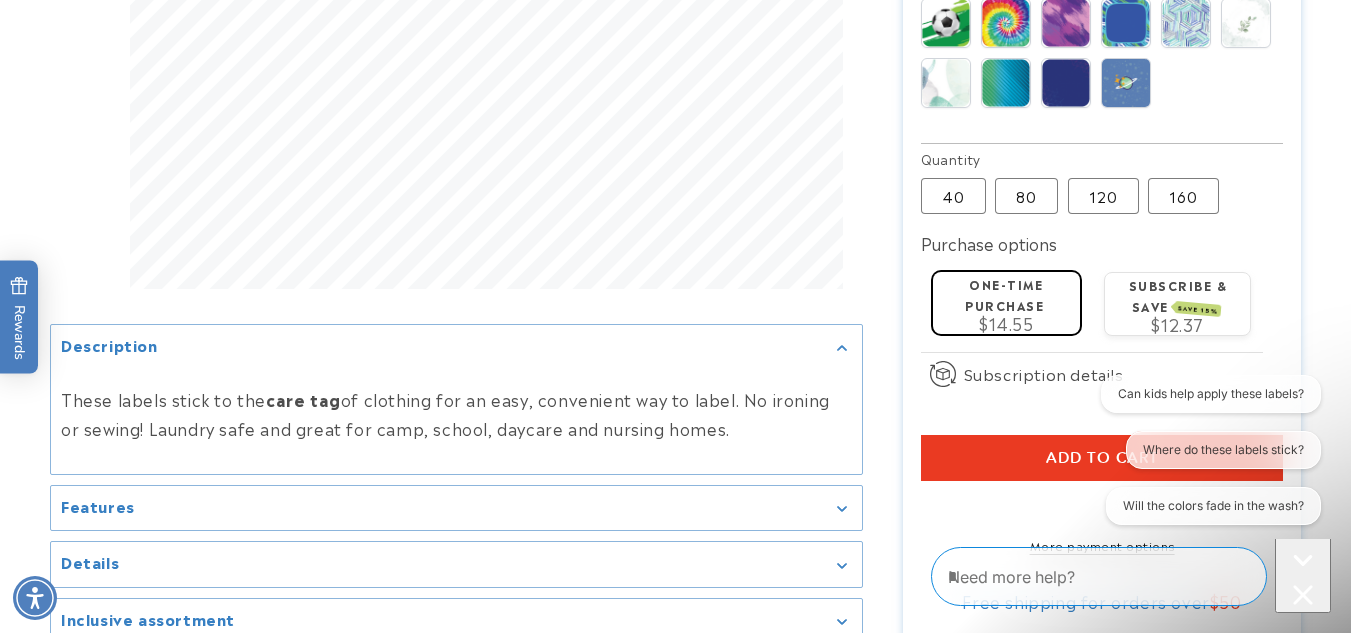 scroll, scrollTop: 1194, scrollLeft: 0, axis: vertical 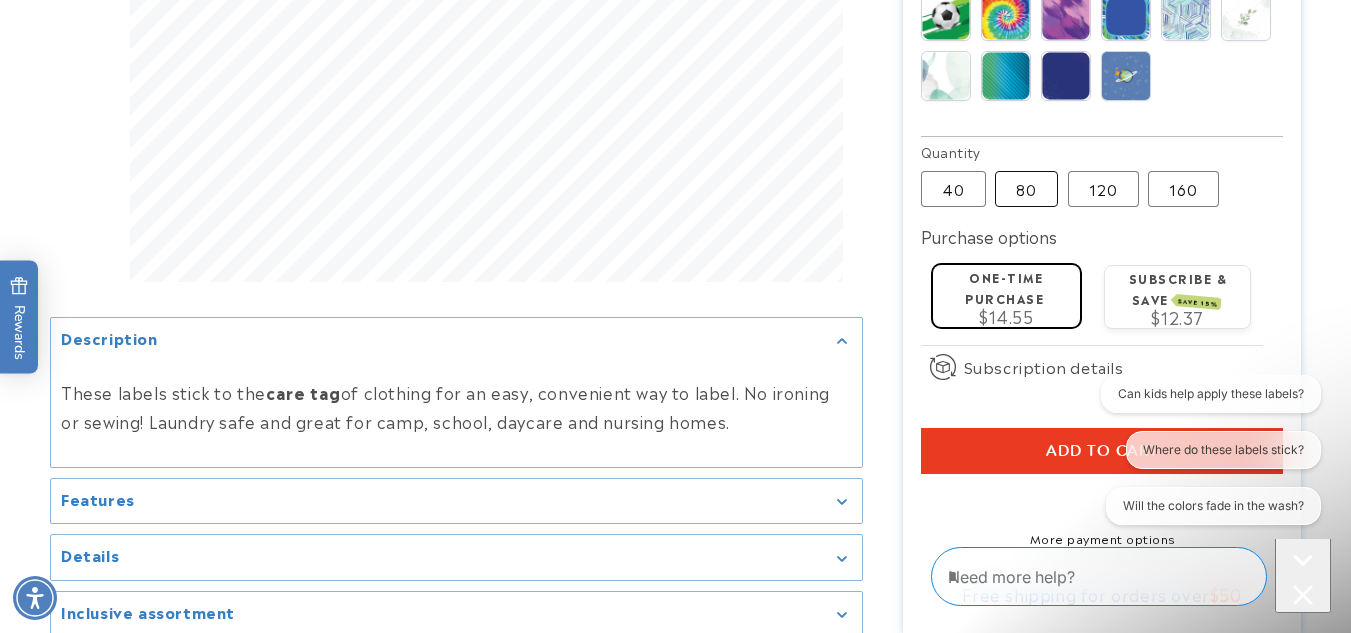 click on "80 Variant sold out or unavailable" at bounding box center (1026, 189) 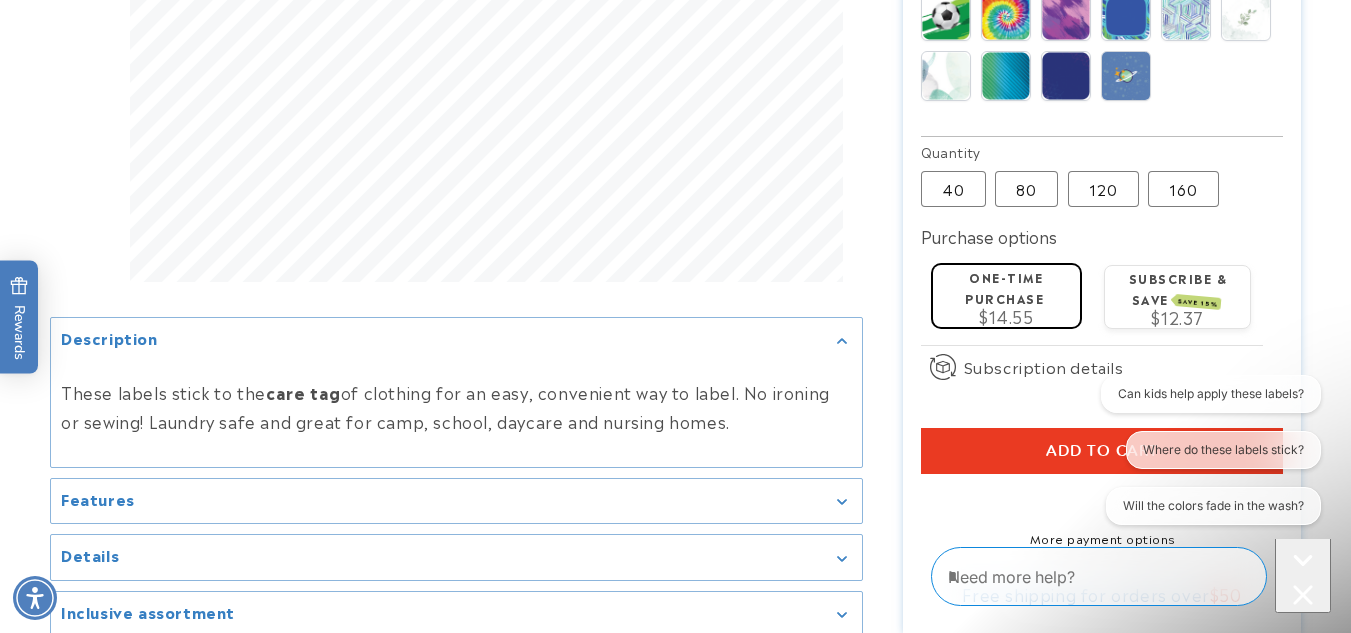 type 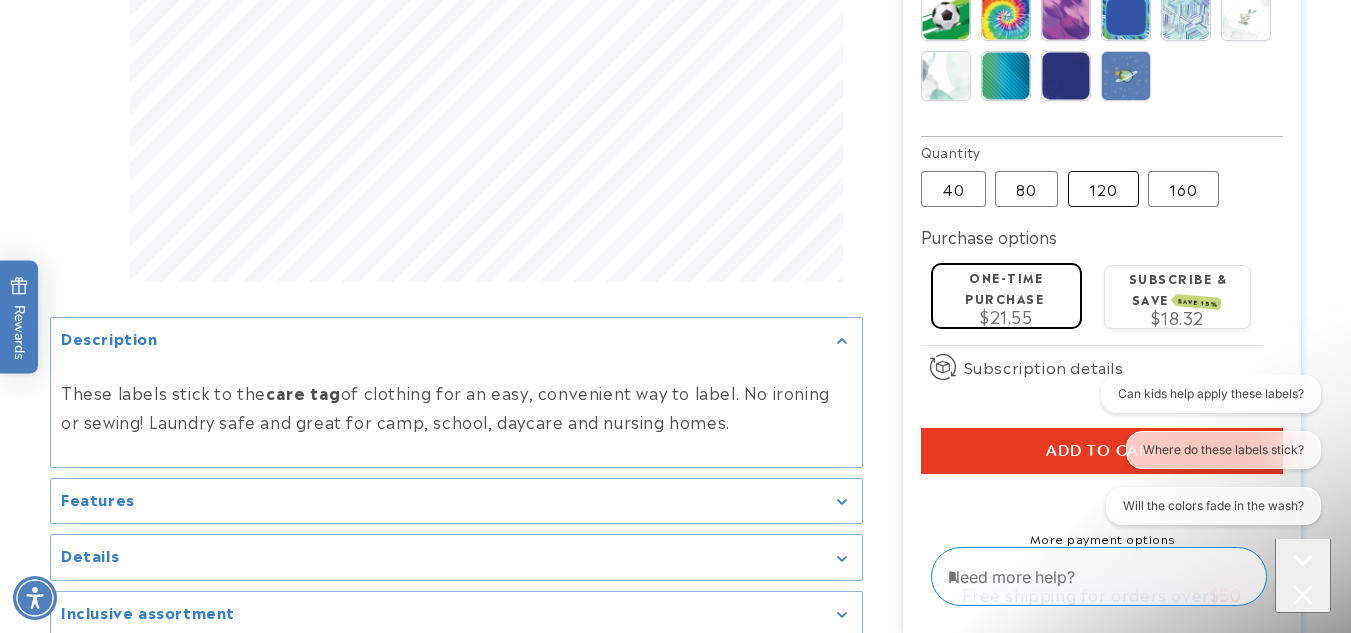 click on "120 Variant sold out or unavailable" at bounding box center [1103, 189] 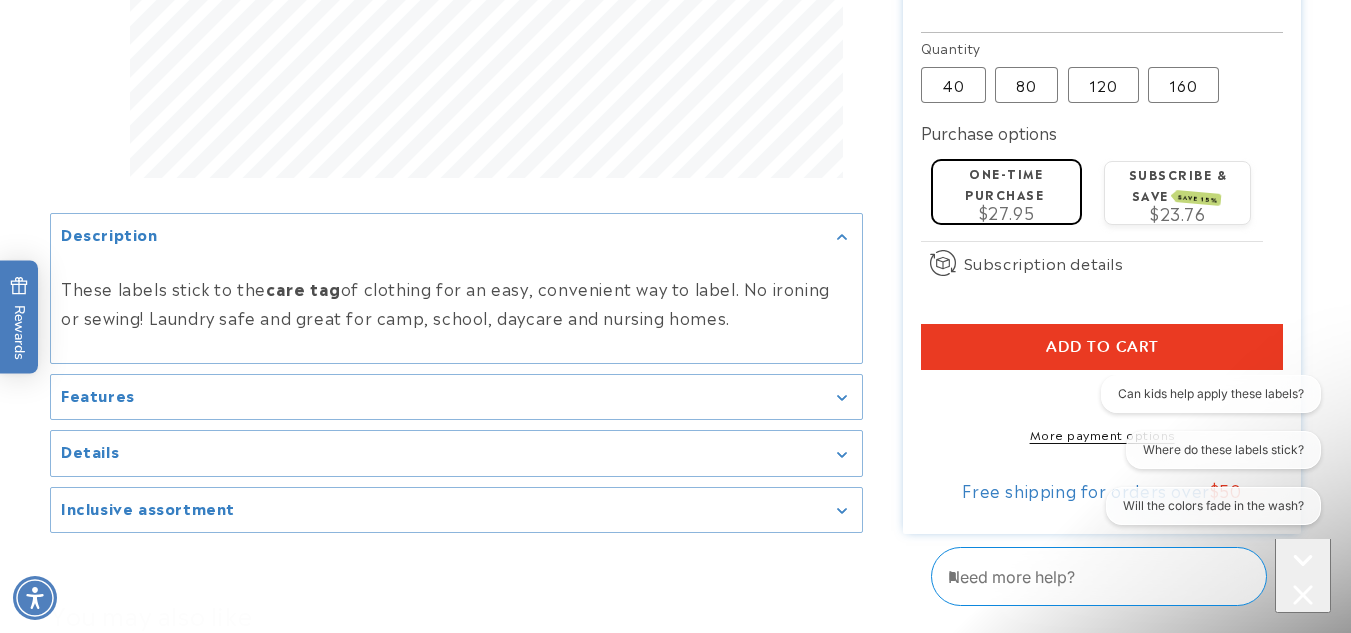scroll, scrollTop: 1313, scrollLeft: 0, axis: vertical 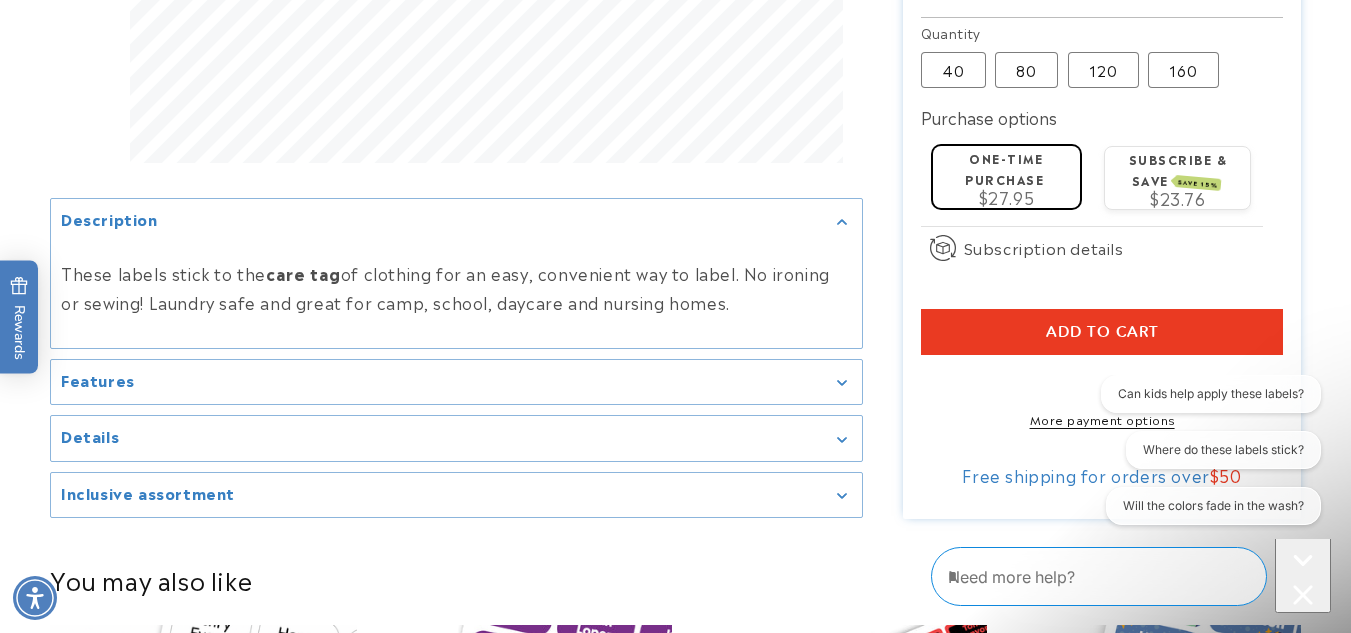 click on "Subscribe & save  SAVE 15%" 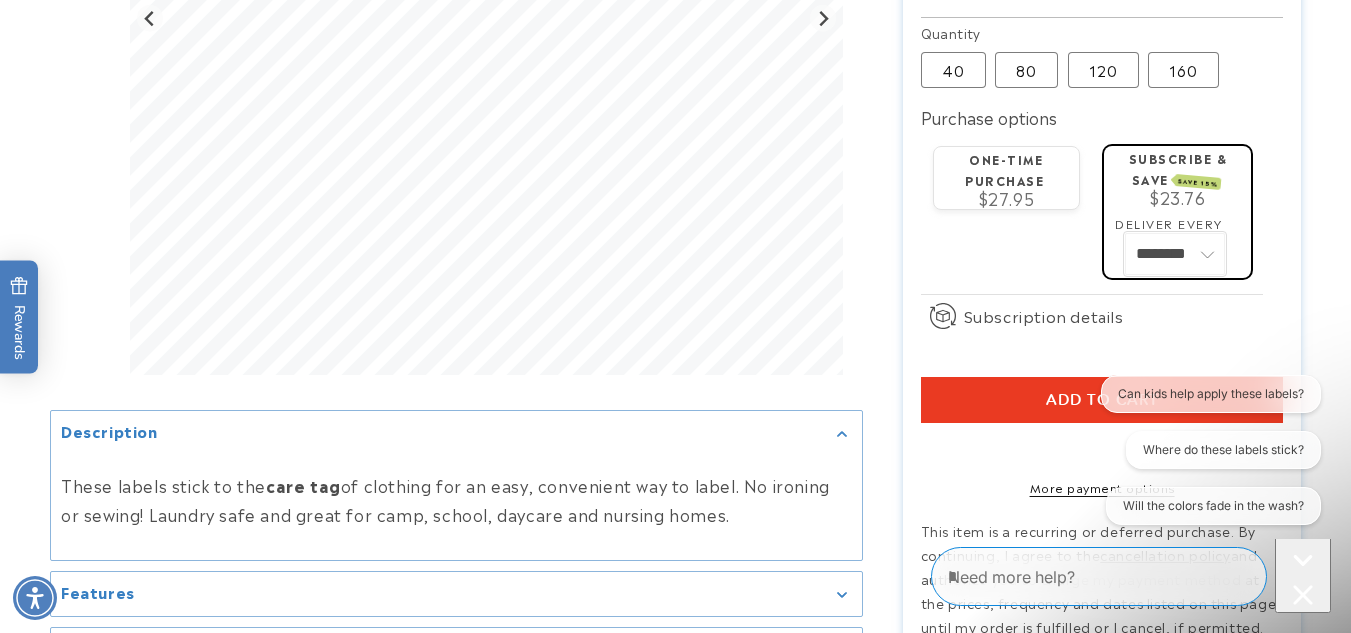 click on "******** ********" 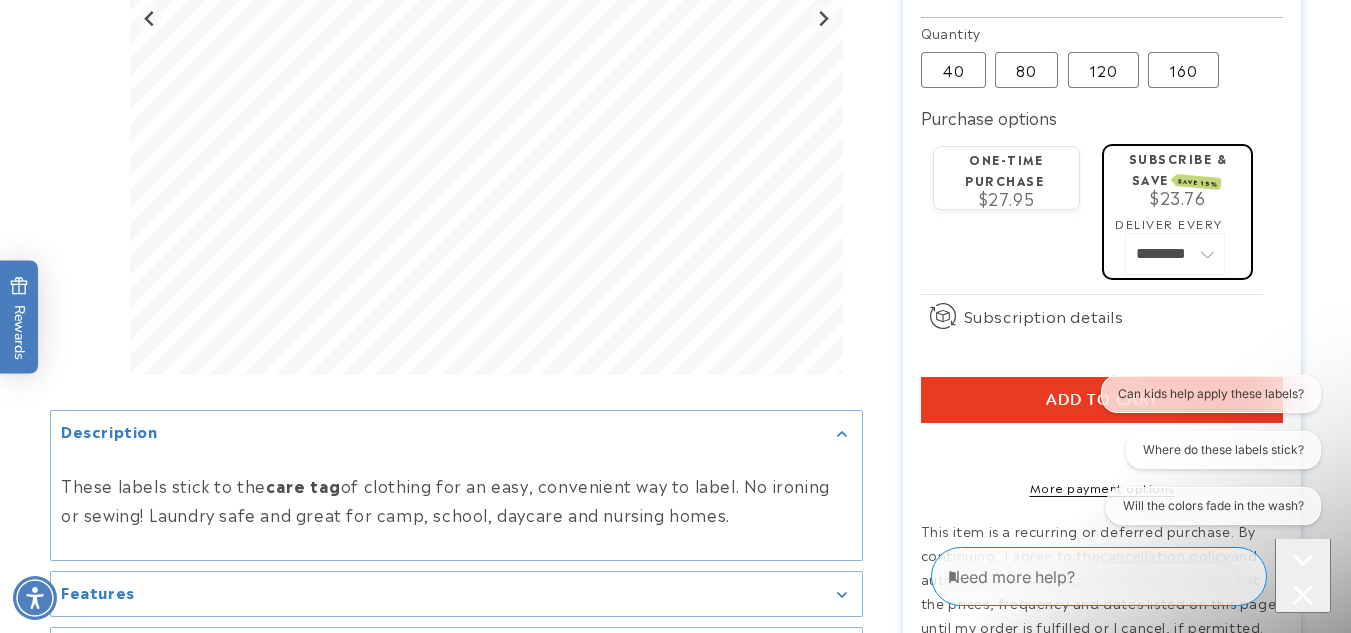 click on "One-time purchase" 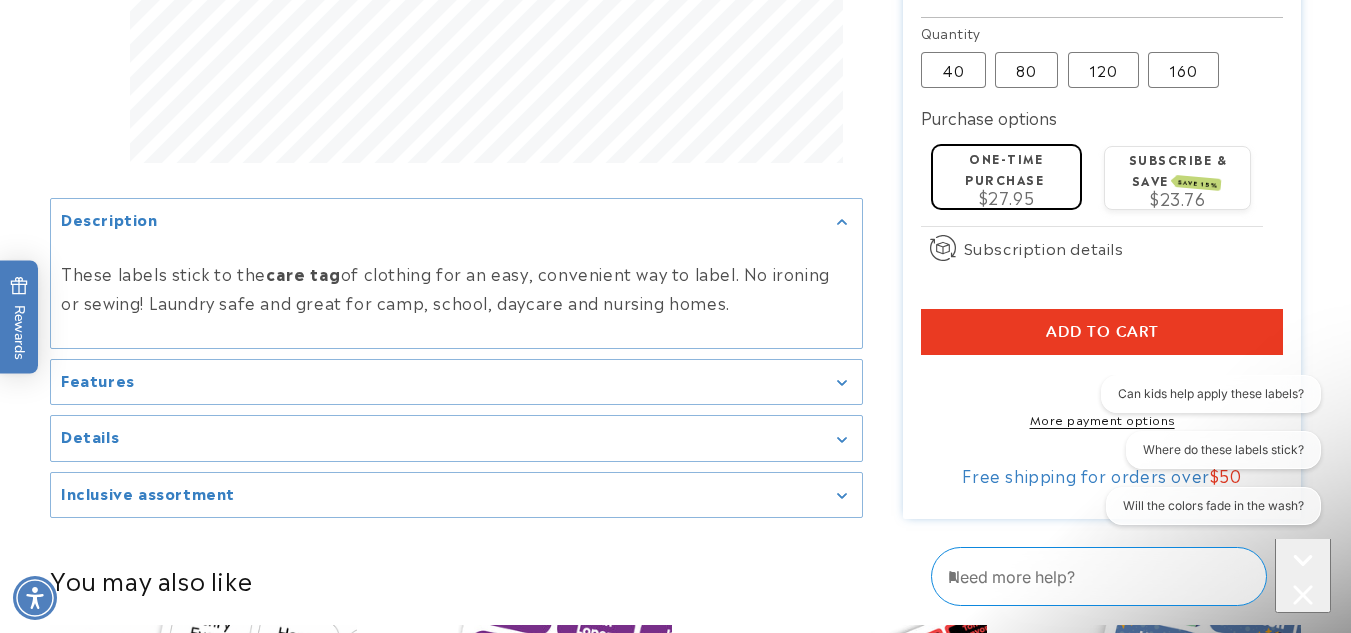 click on "Subscribe & save  SAVE 15%" 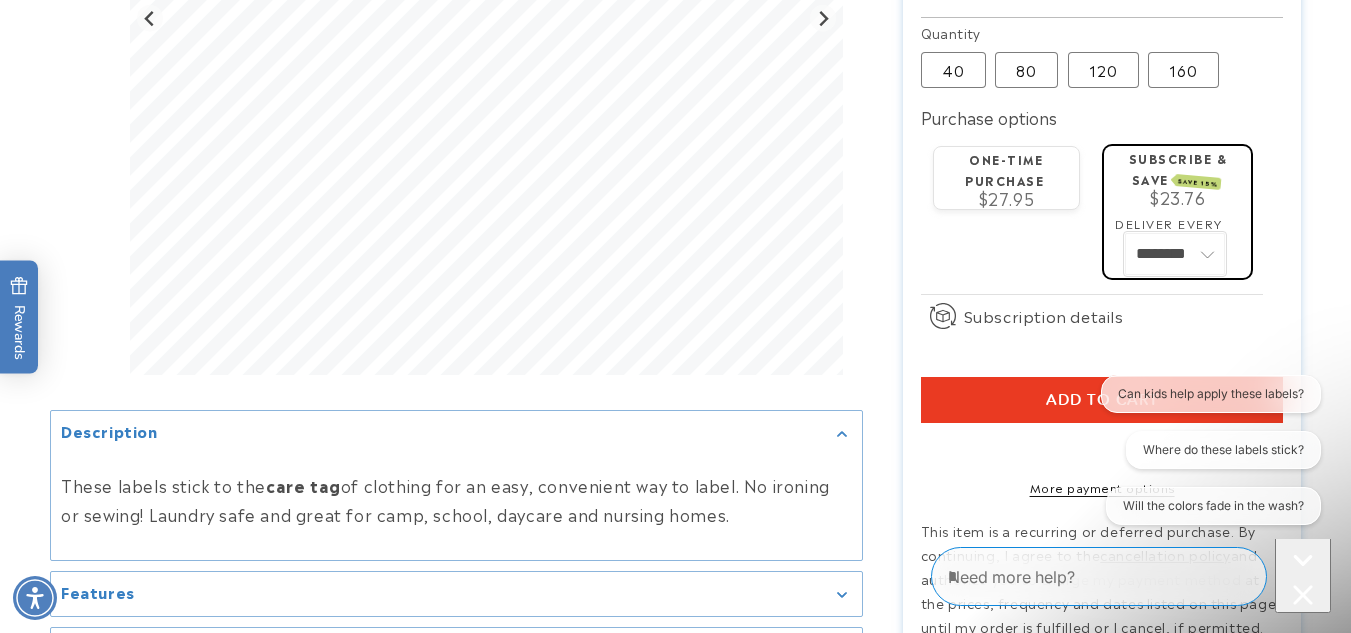 click on "******** ********" 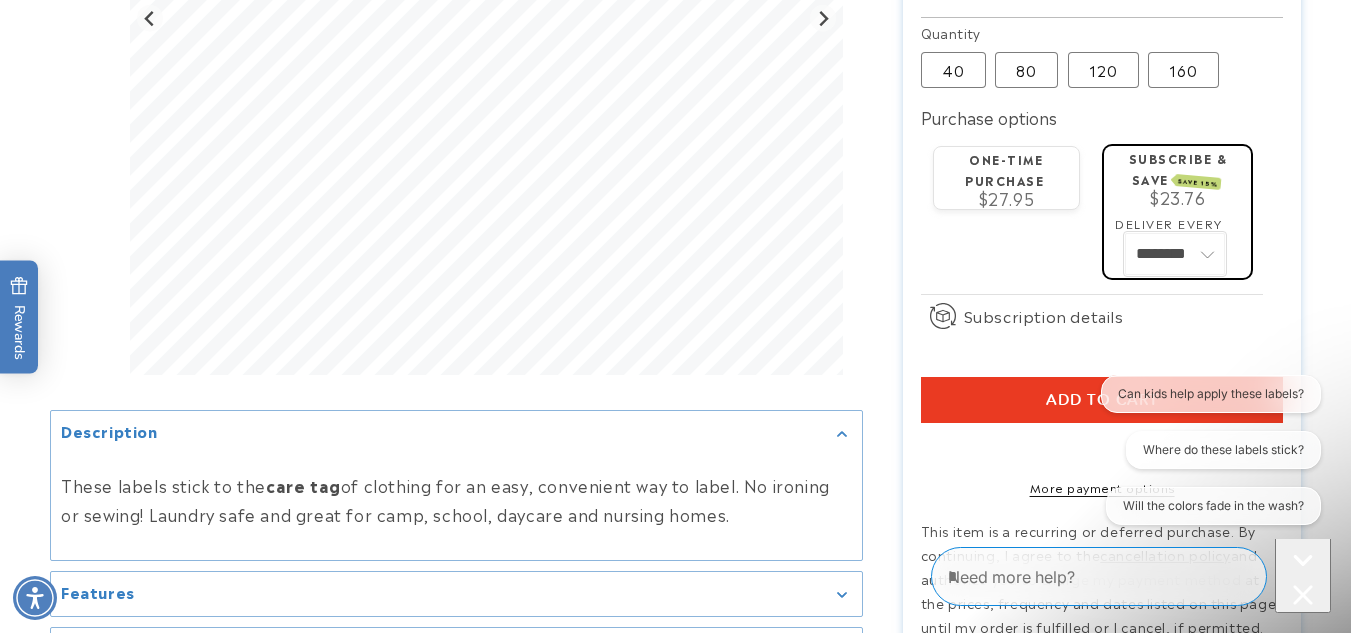 click on "******** ********" 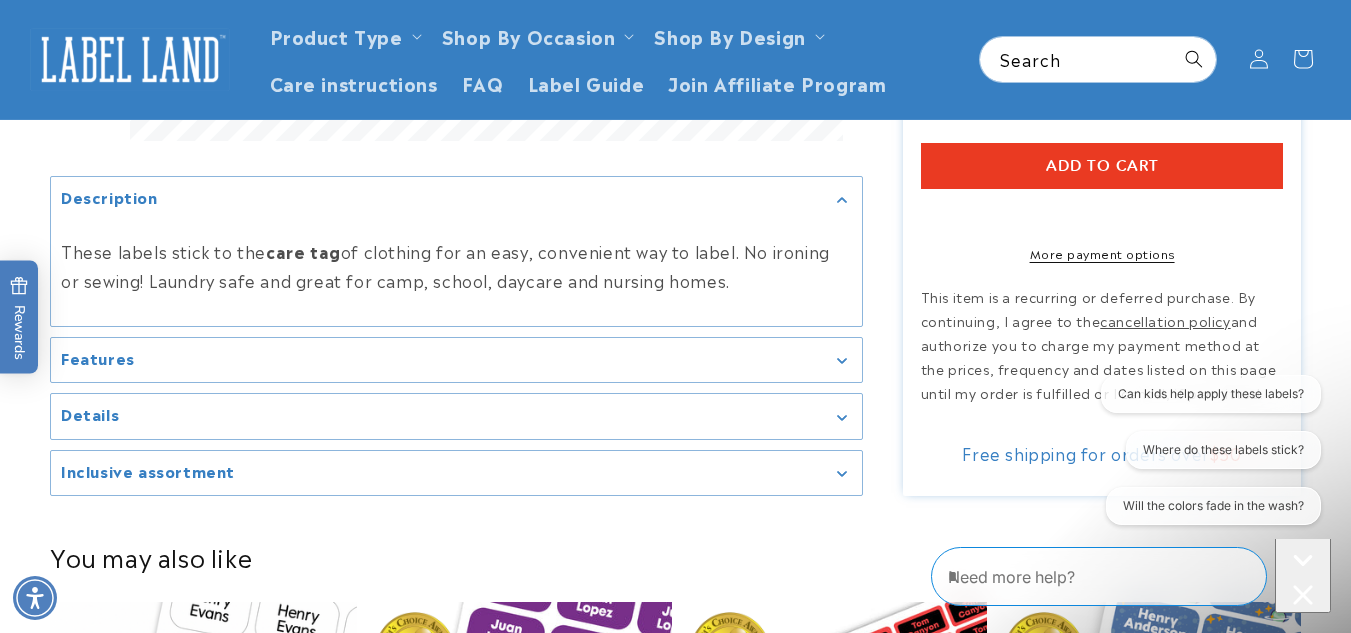 scroll, scrollTop: 1430, scrollLeft: 0, axis: vertical 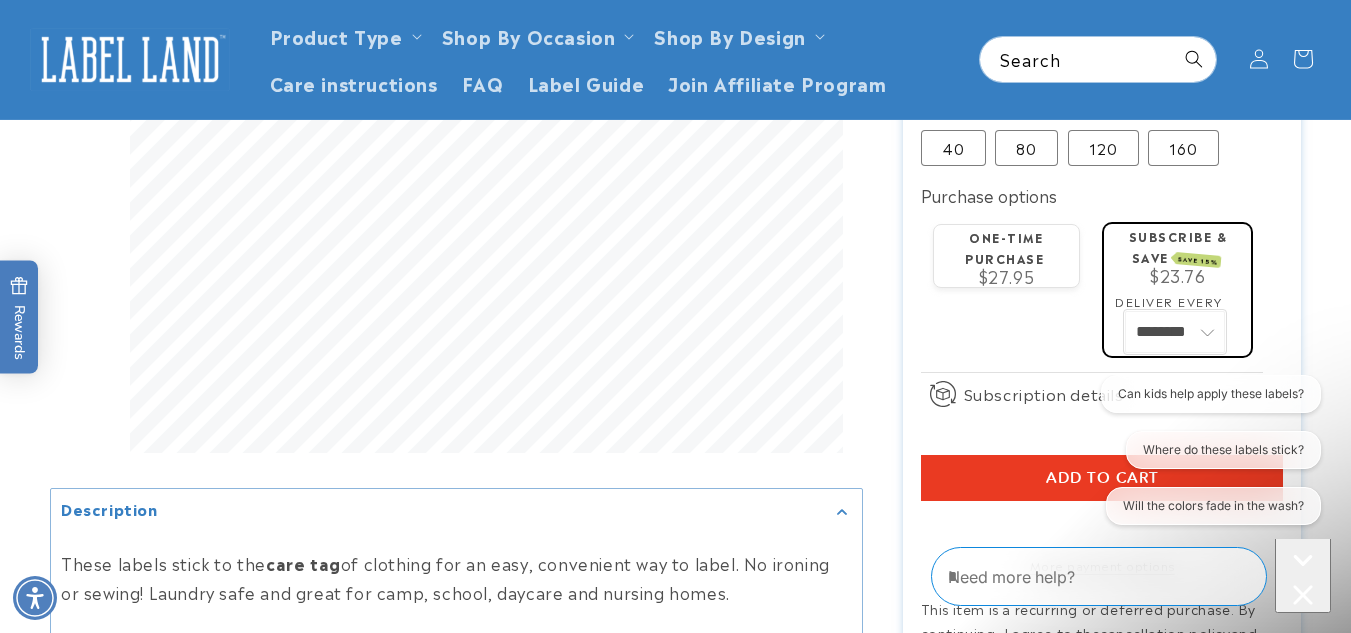 click on "******** ********" 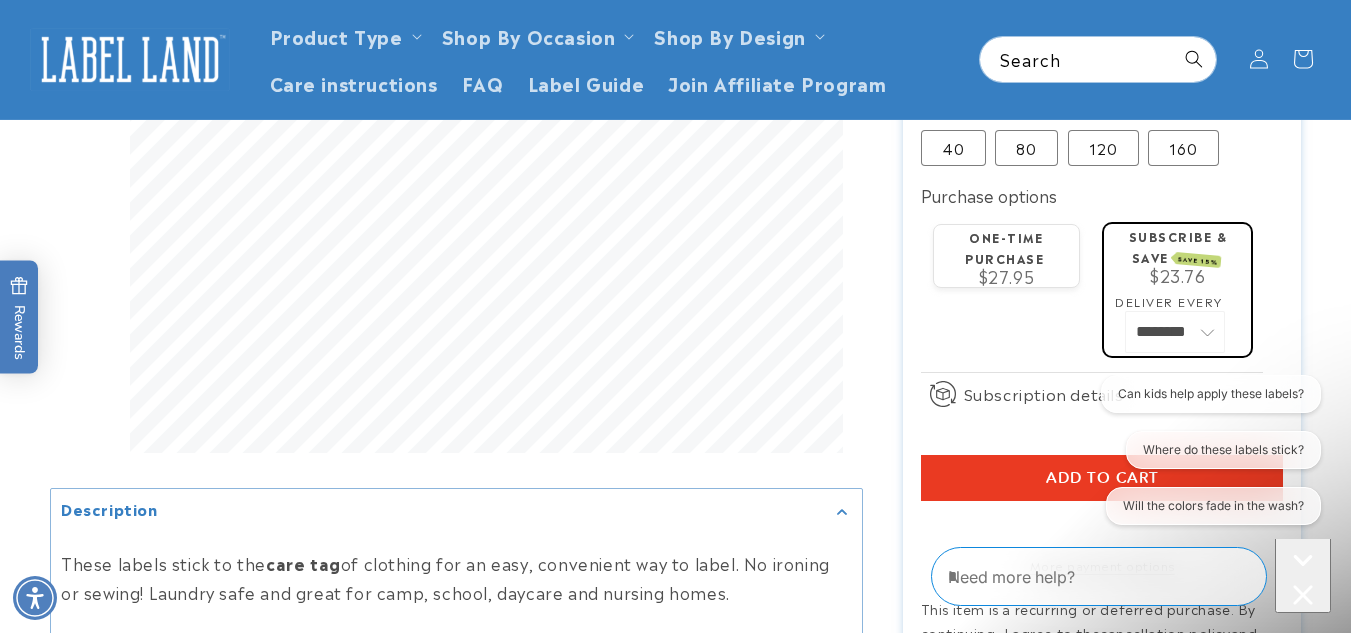 click on "One-time purchase" 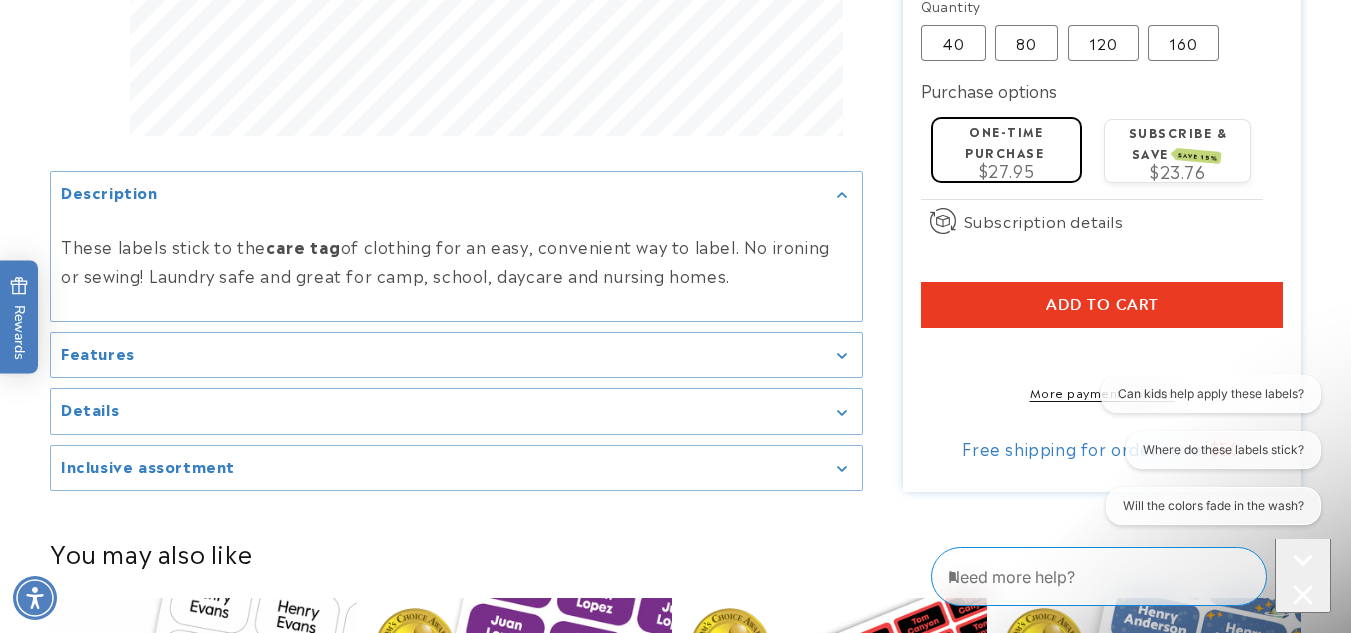 scroll, scrollTop: 1325, scrollLeft: 0, axis: vertical 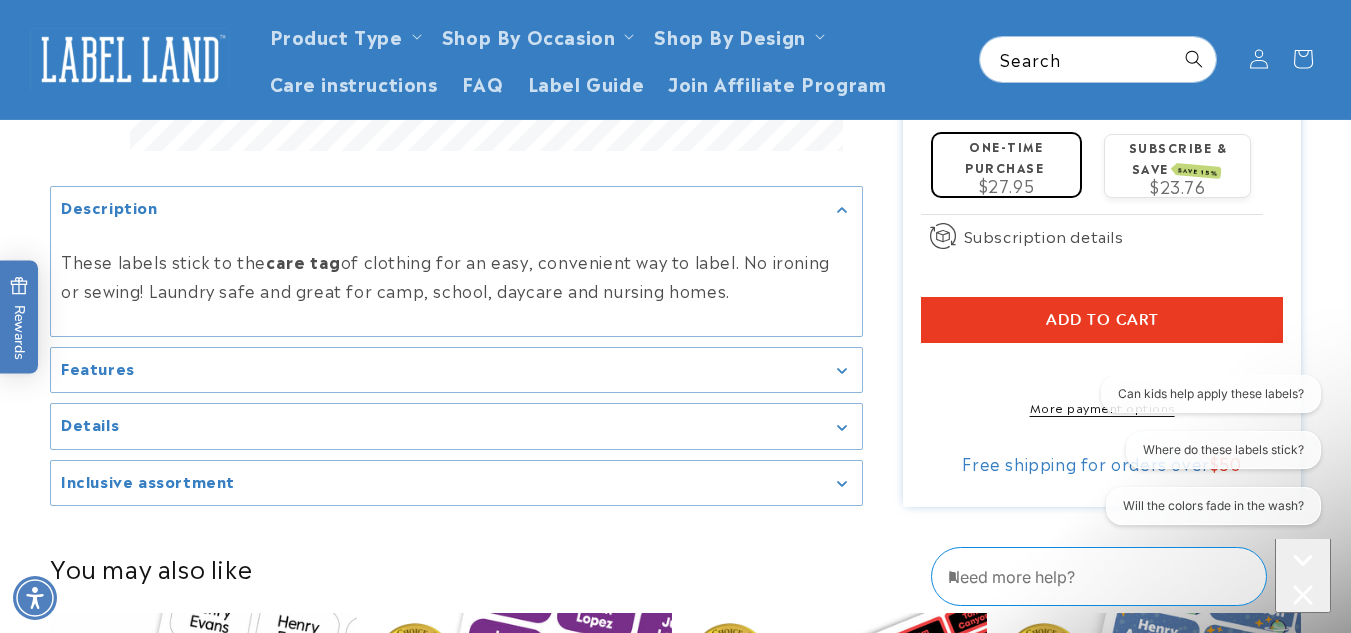 click on "Add to cart" at bounding box center [1102, 320] 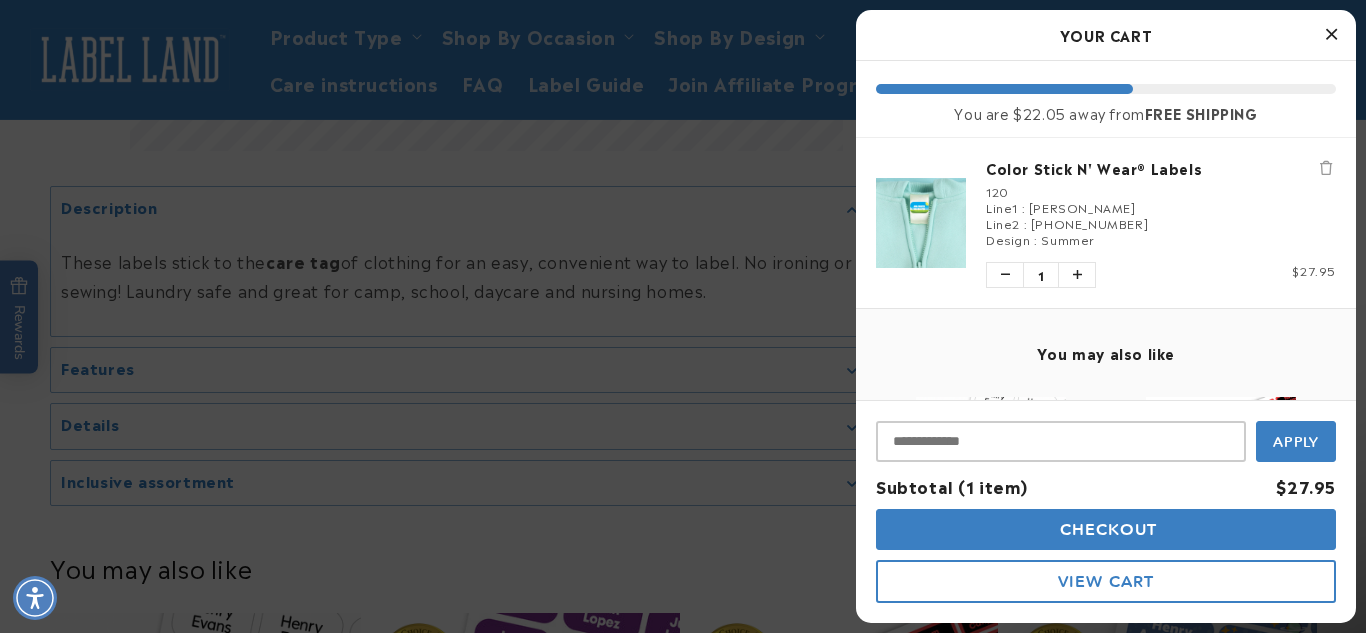 click at bounding box center [683, 316] 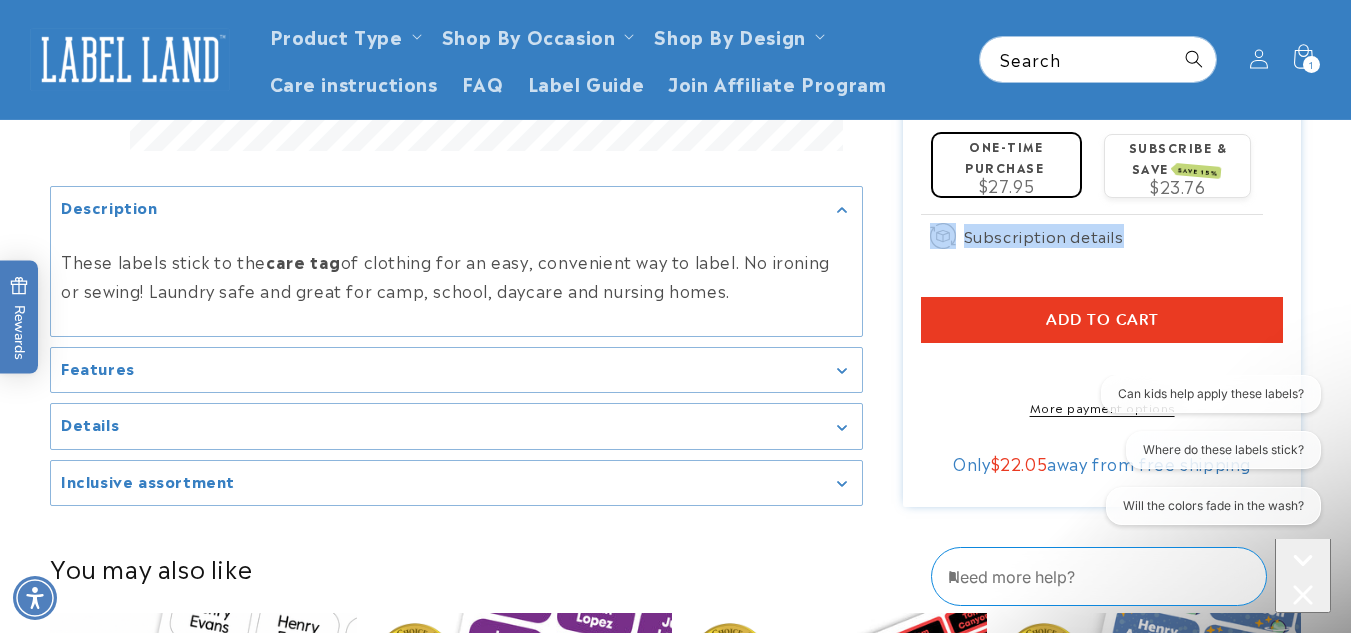 drag, startPoint x: 1349, startPoint y: 216, endPoint x: 1365, endPoint y: 231, distance: 21.931713 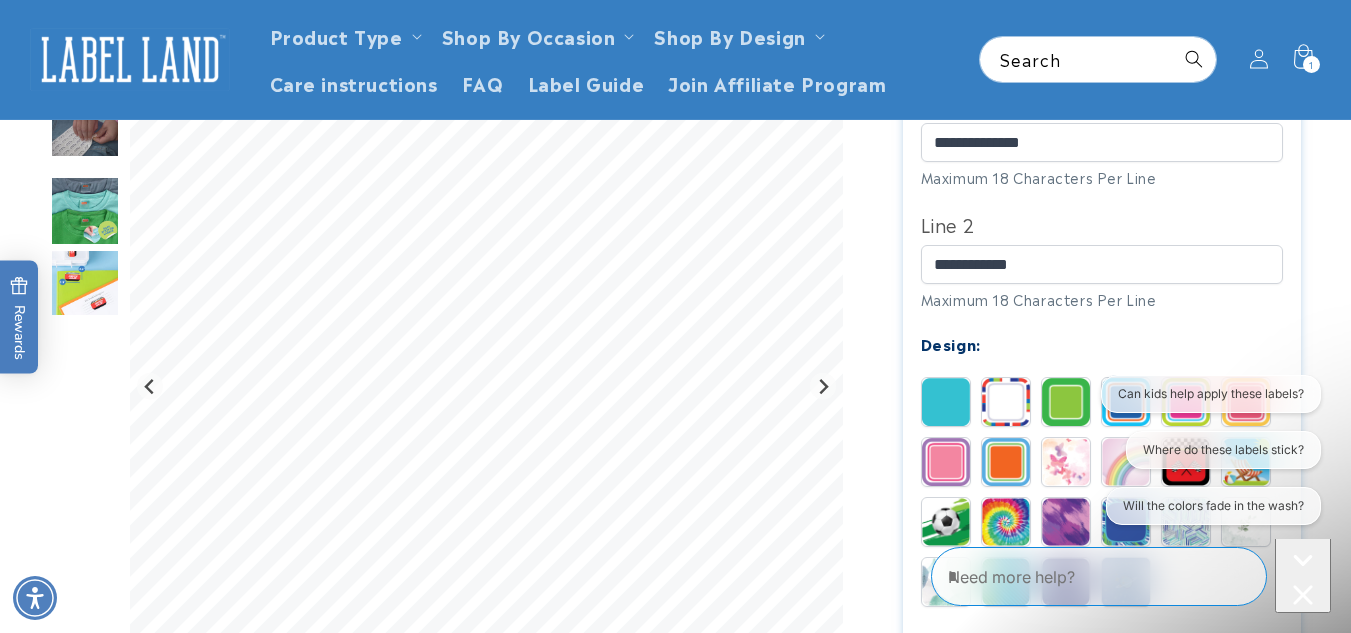 scroll, scrollTop: 685, scrollLeft: 0, axis: vertical 